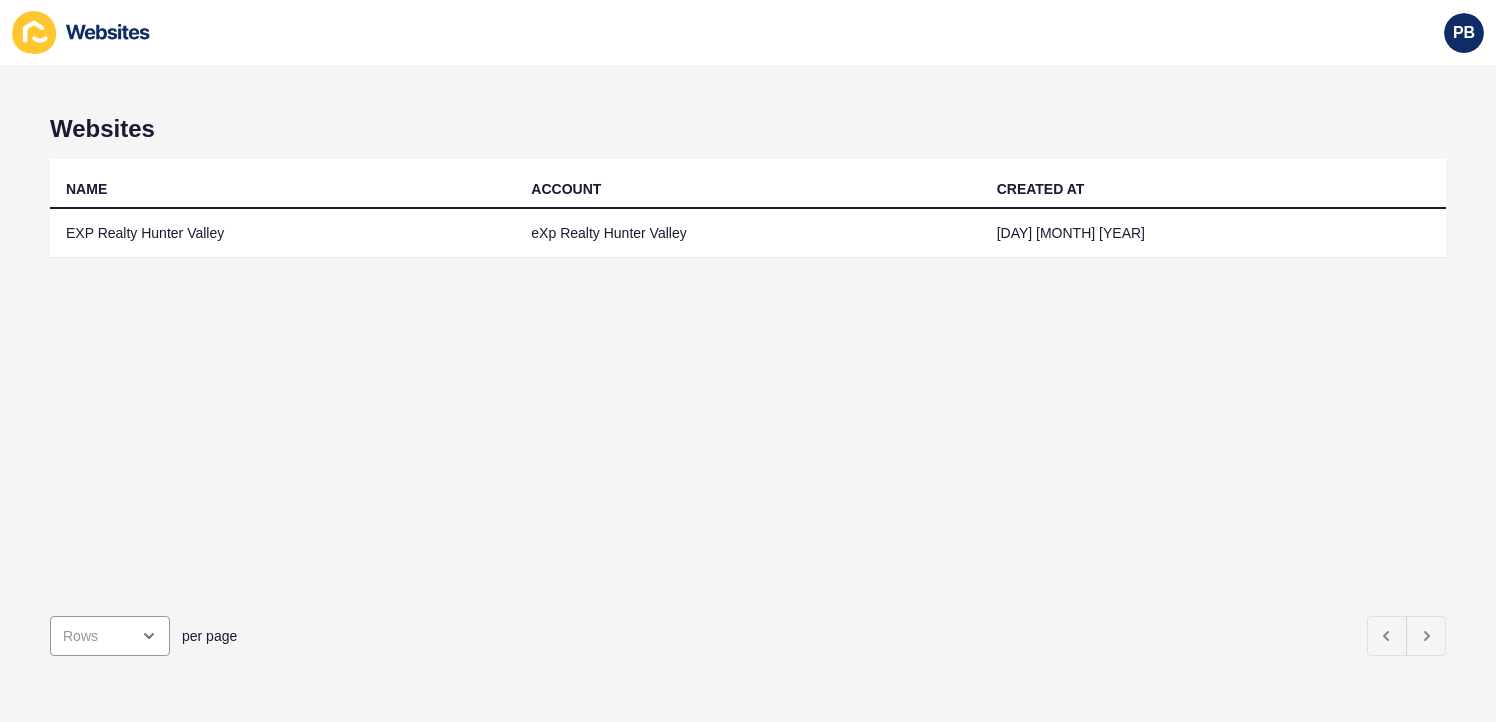 scroll, scrollTop: 0, scrollLeft: 0, axis: both 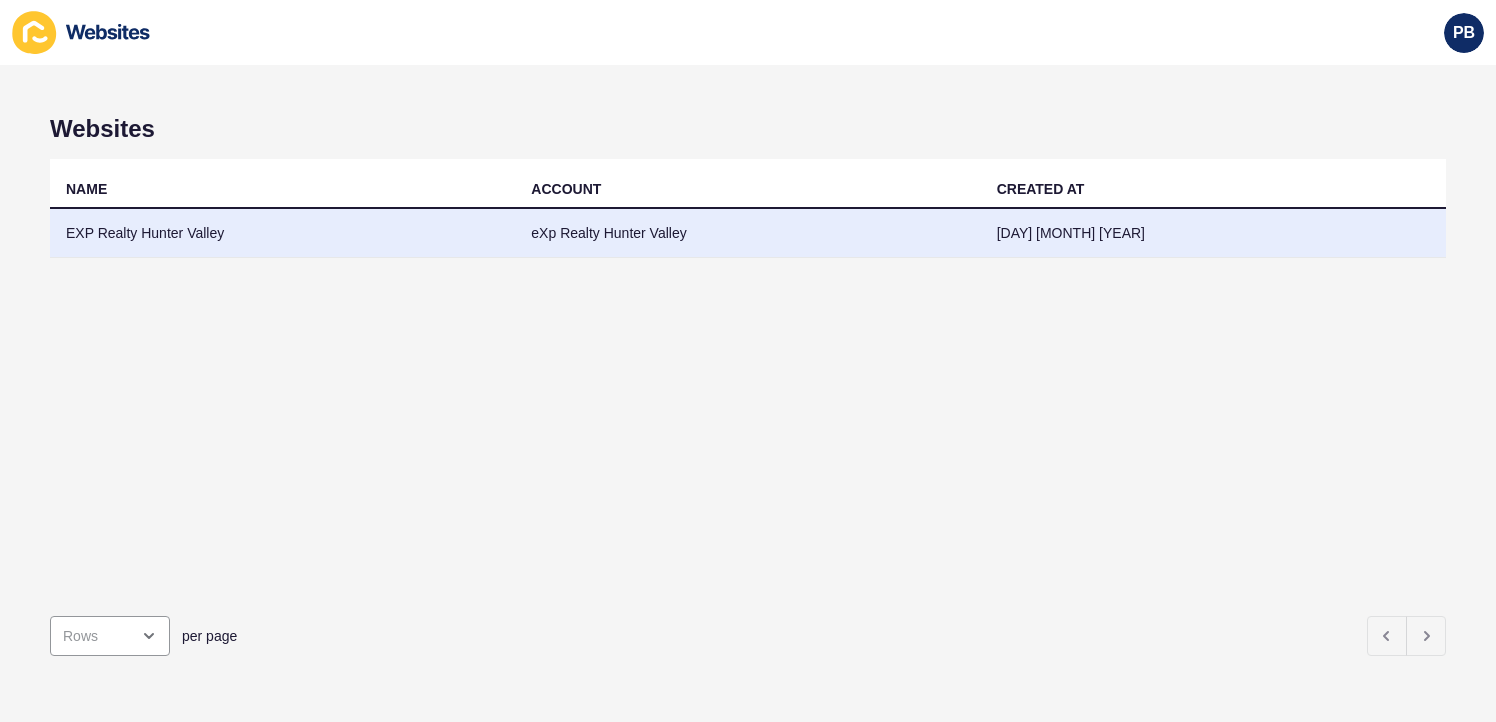click on "EXP Realty Hunter Valley" at bounding box center [282, 233] 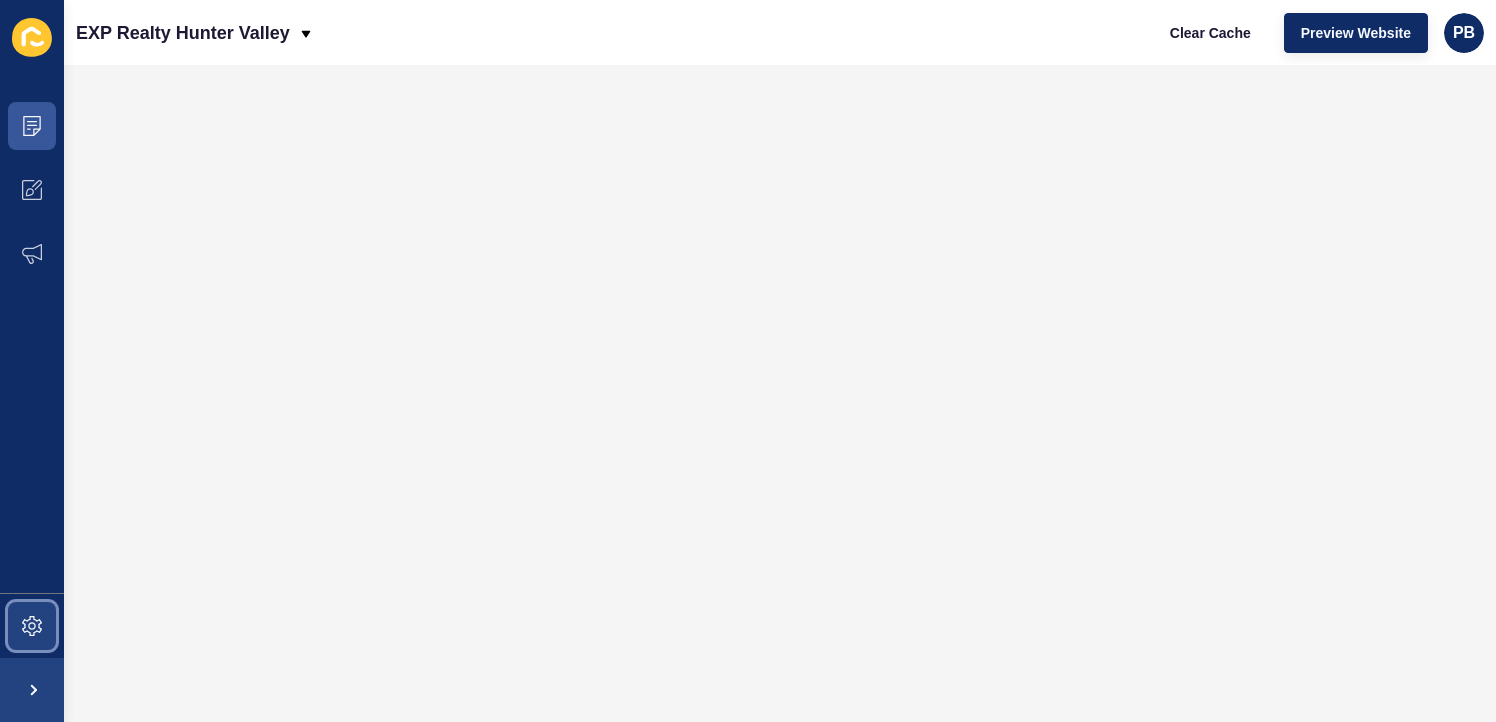 click at bounding box center (32, 626) 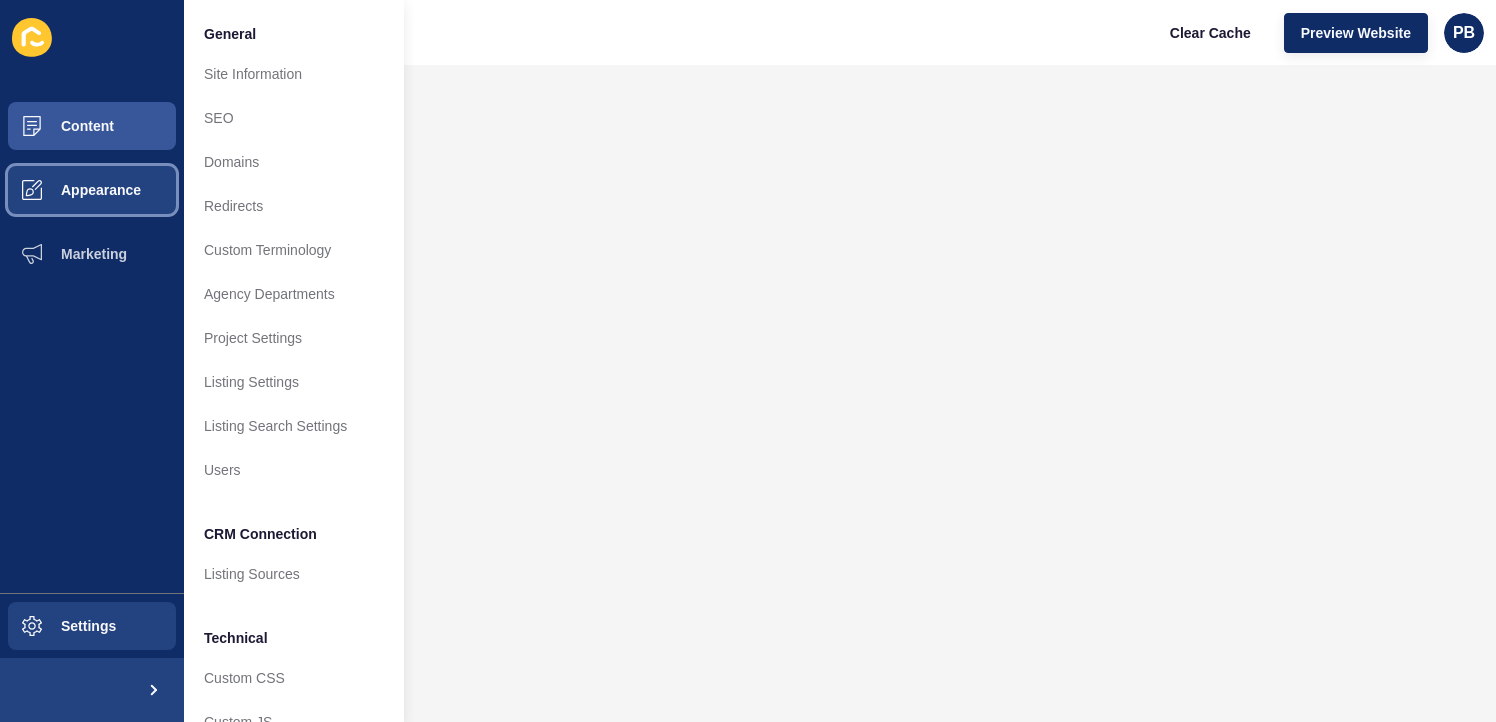 click on "Appearance" at bounding box center (69, 190) 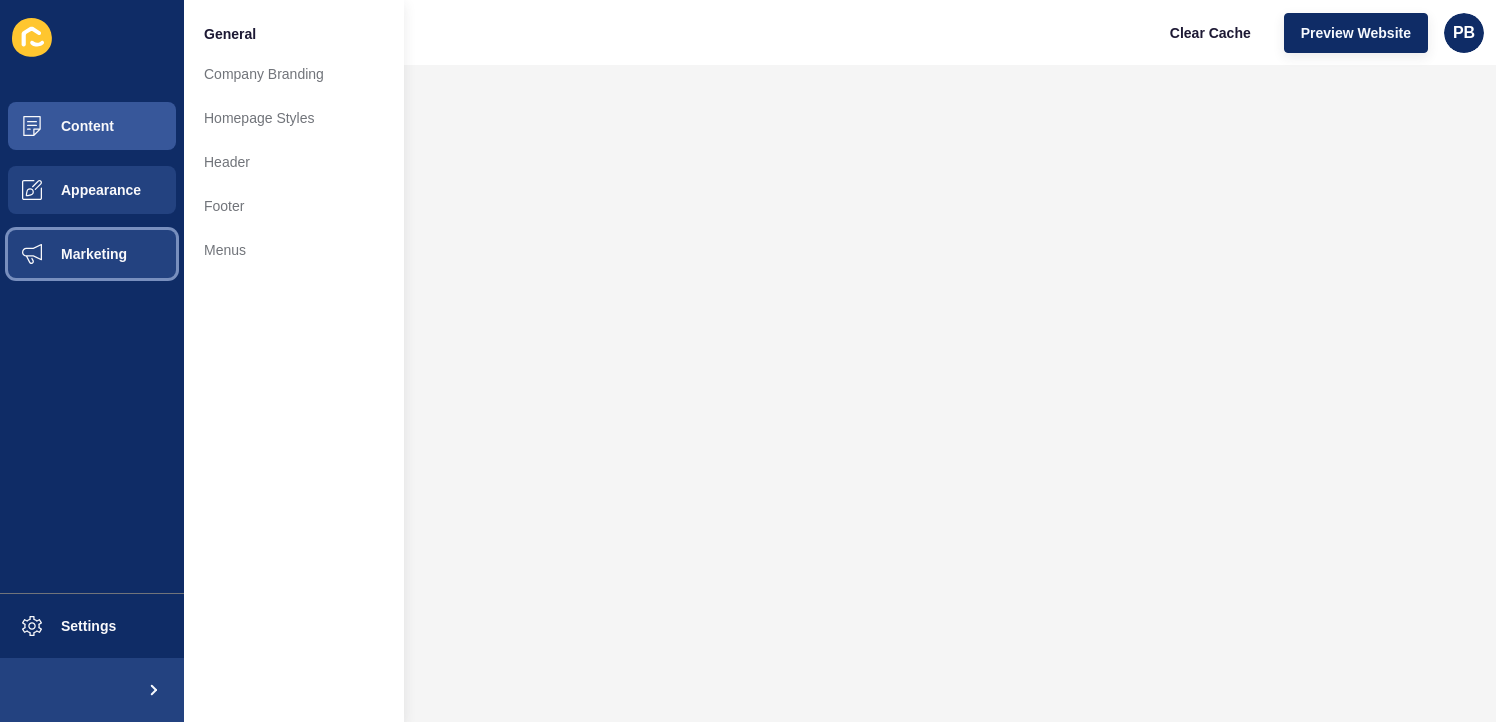 click on "Marketing" at bounding box center (92, 254) 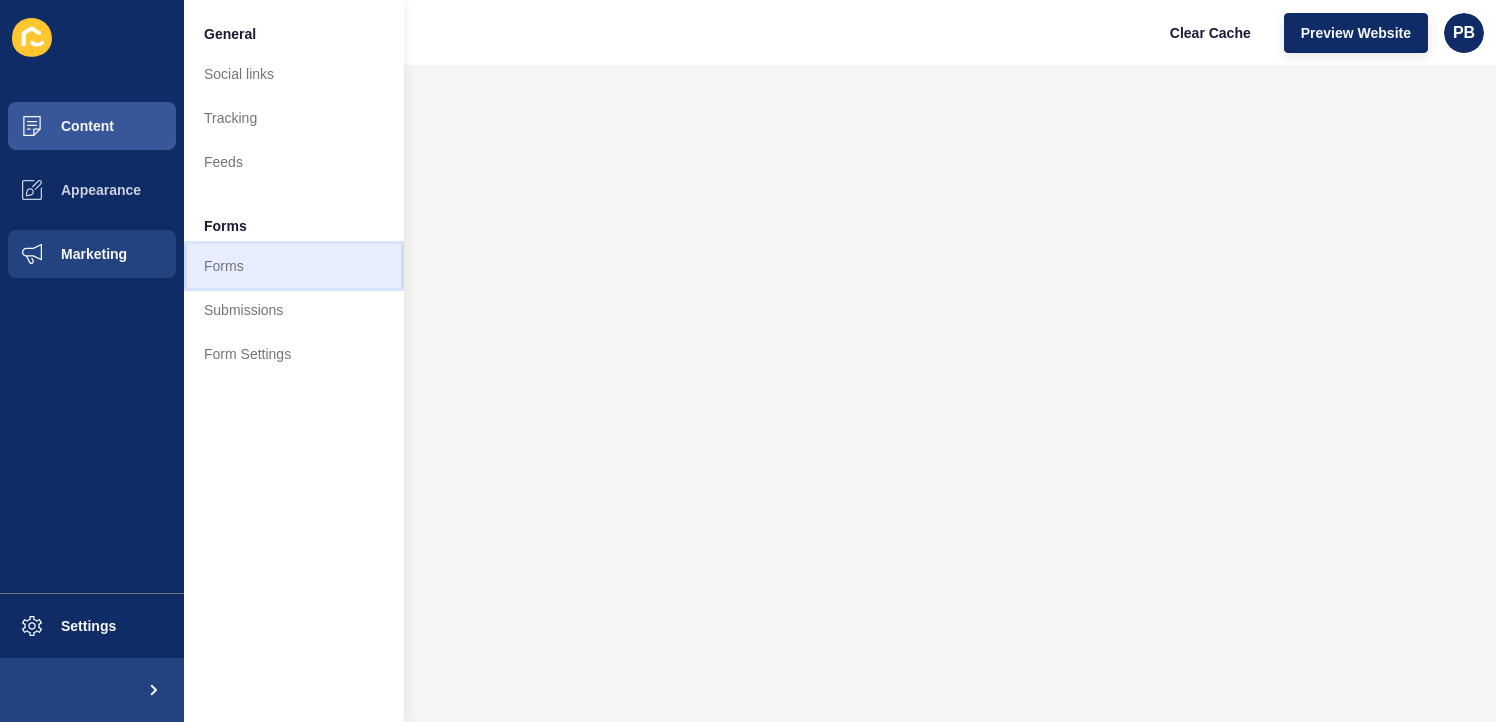 click on "Forms" at bounding box center (294, 266) 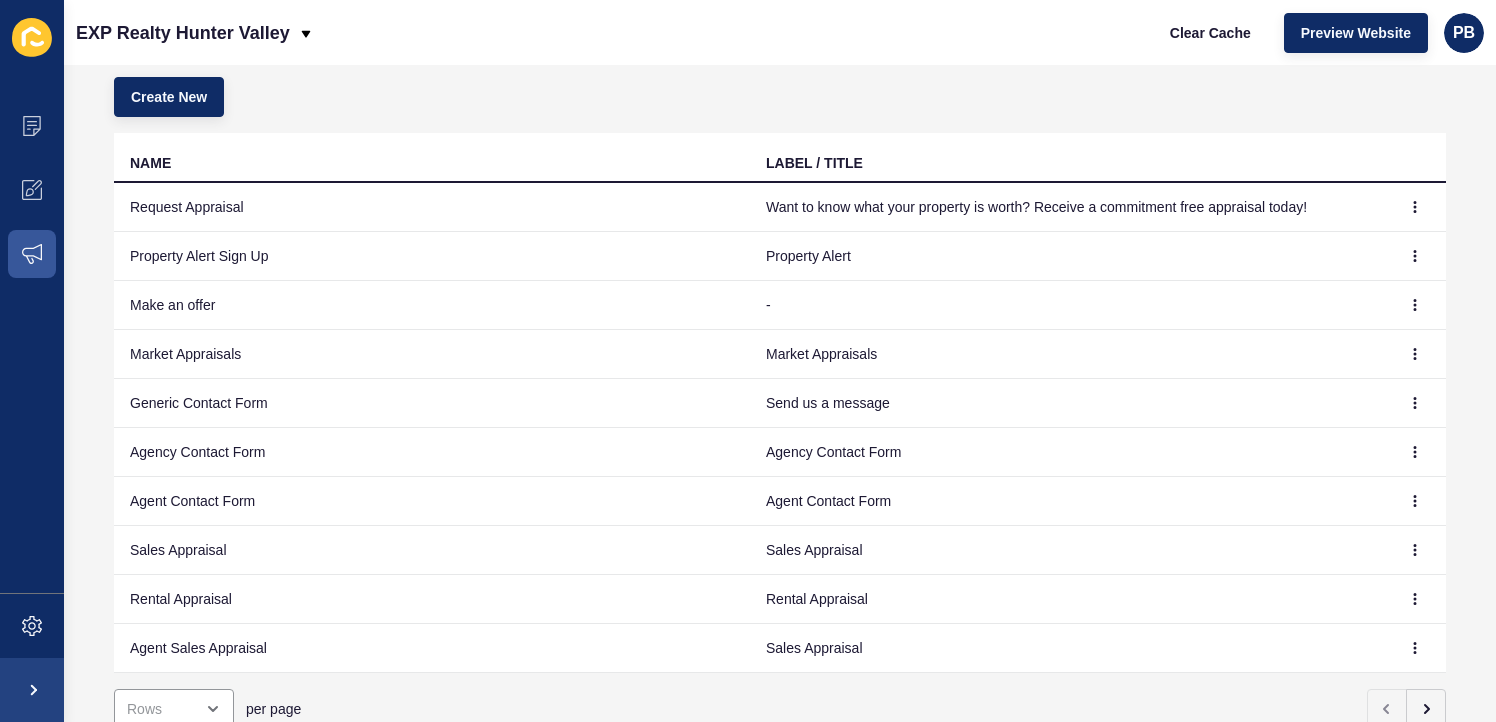 scroll, scrollTop: 199, scrollLeft: 0, axis: vertical 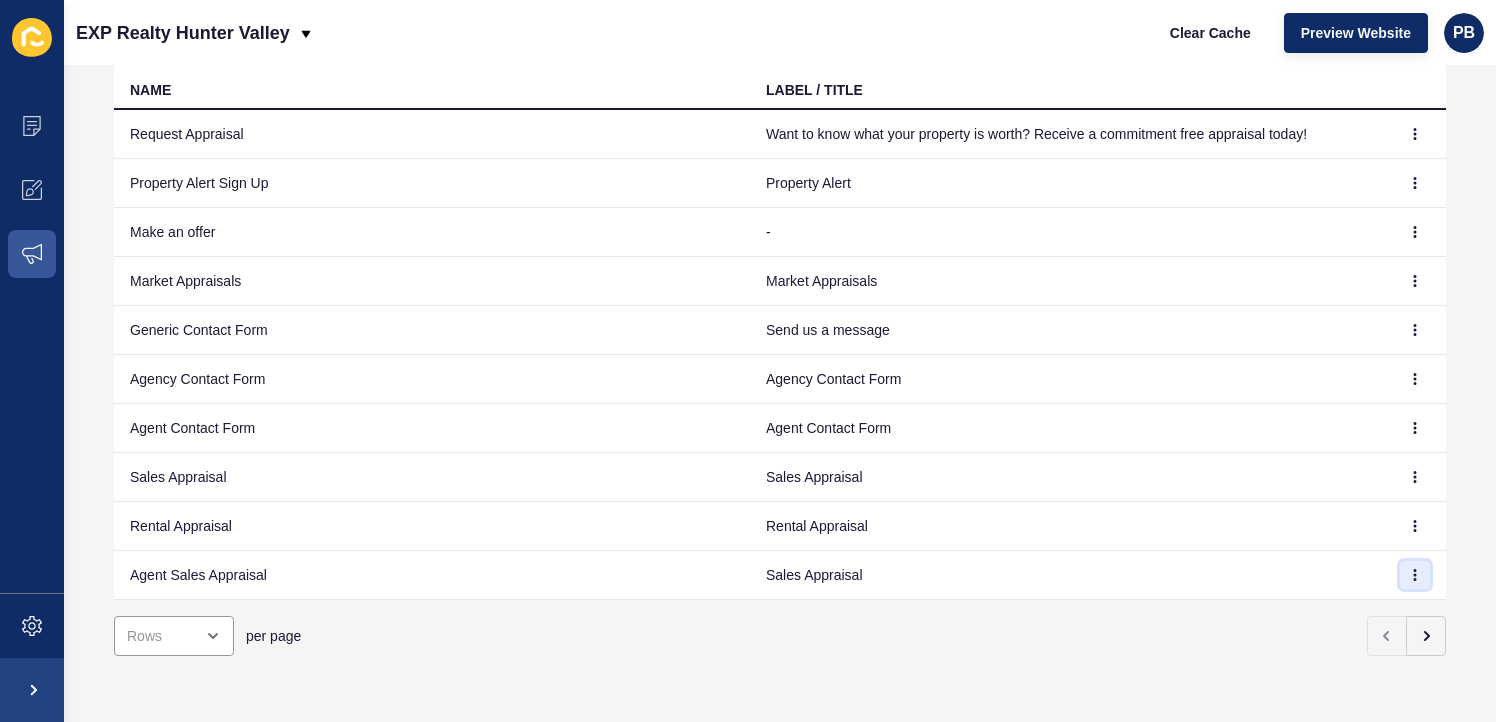click at bounding box center (1415, 134) 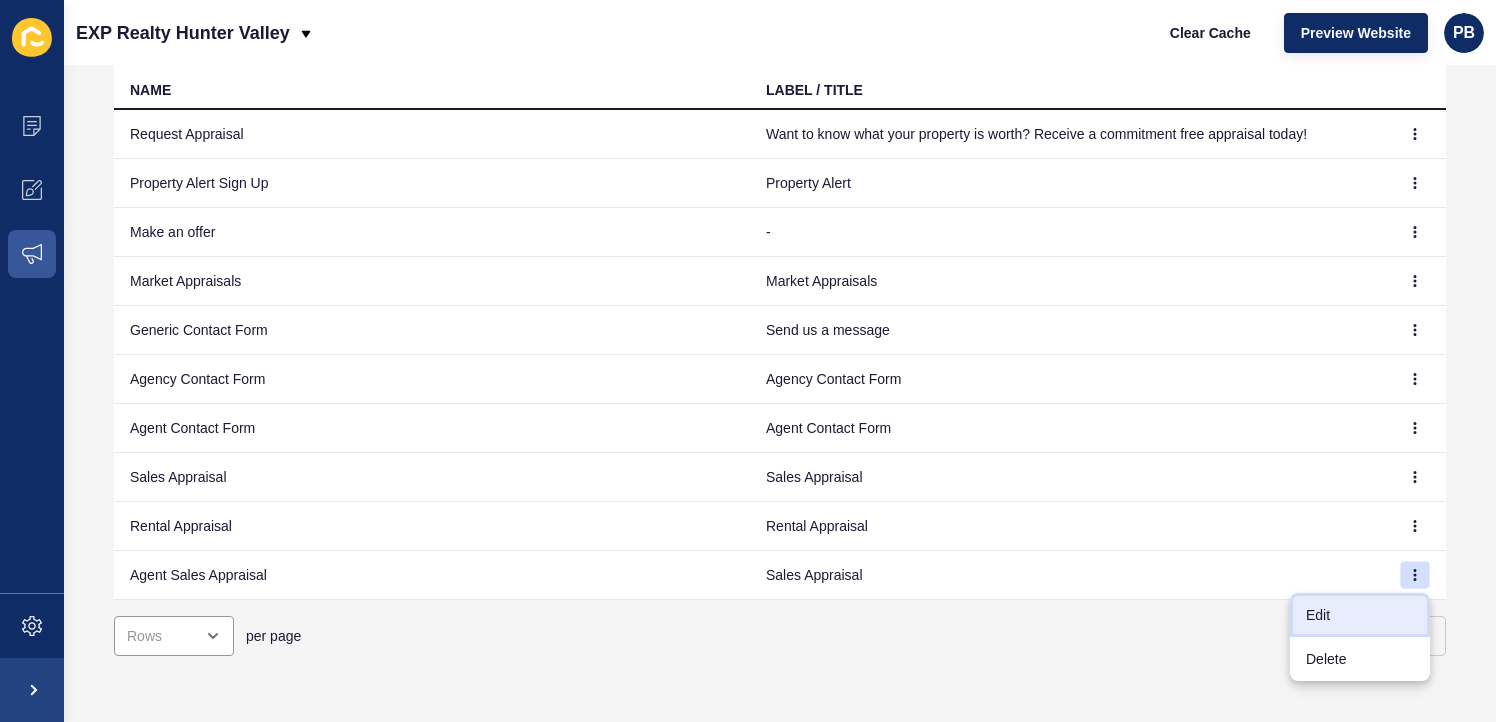 click on "Edit" at bounding box center [1360, 615] 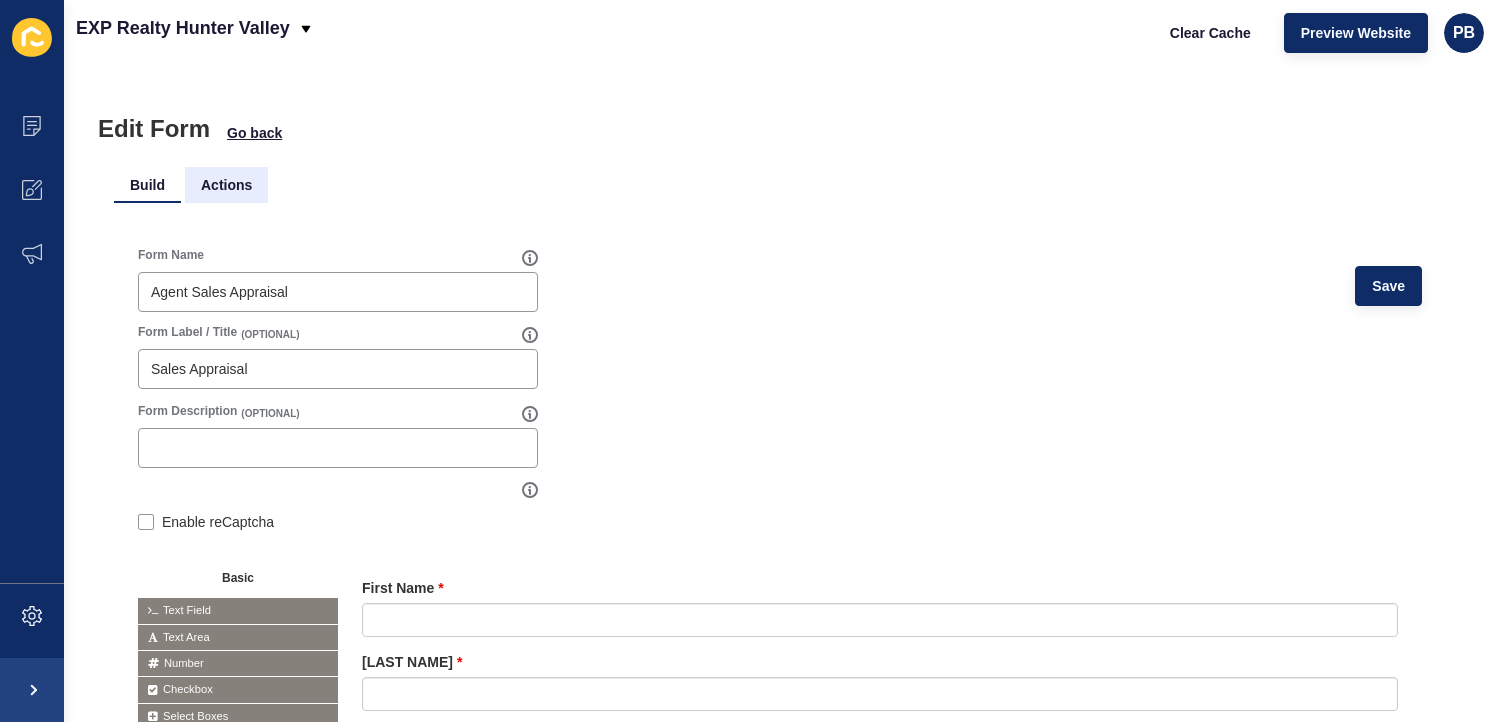 click on "Actions" at bounding box center [226, 185] 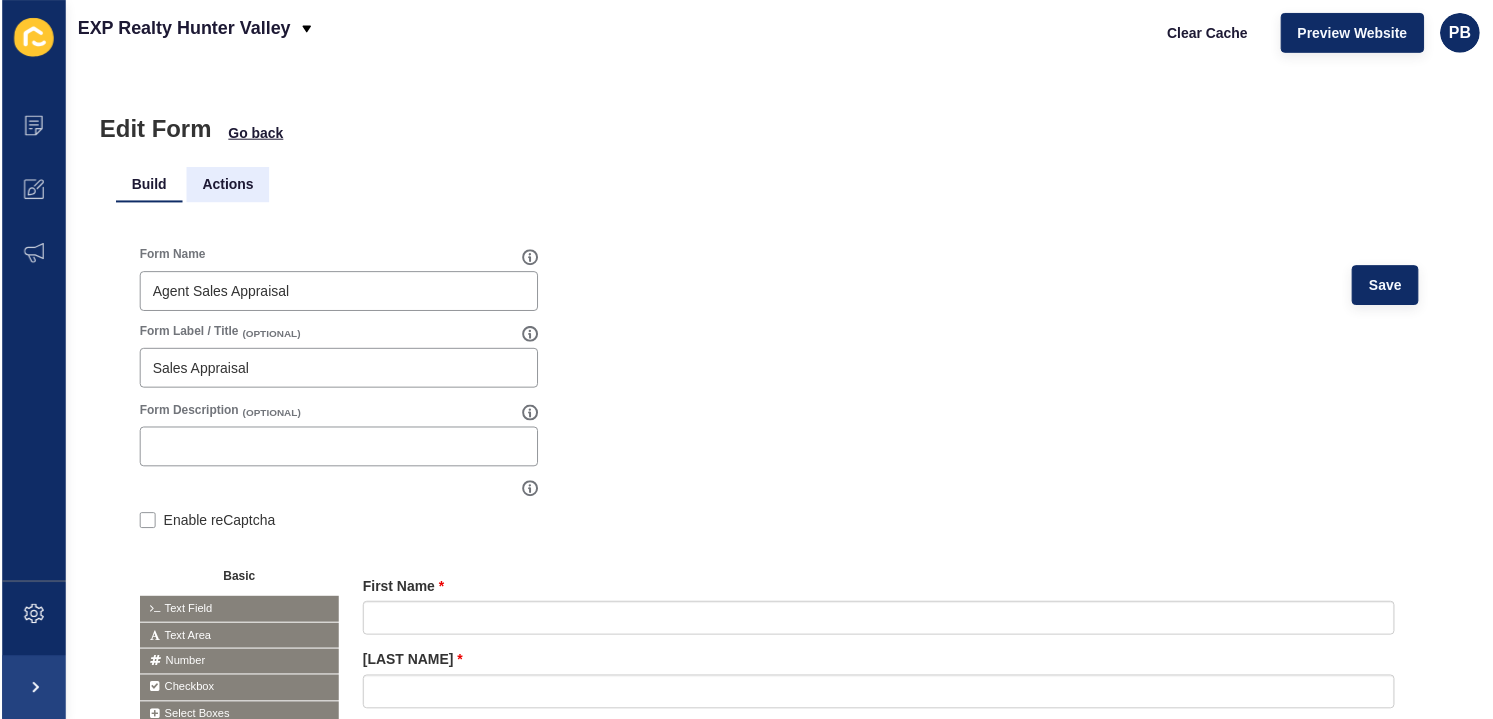 scroll, scrollTop: 0, scrollLeft: 0, axis: both 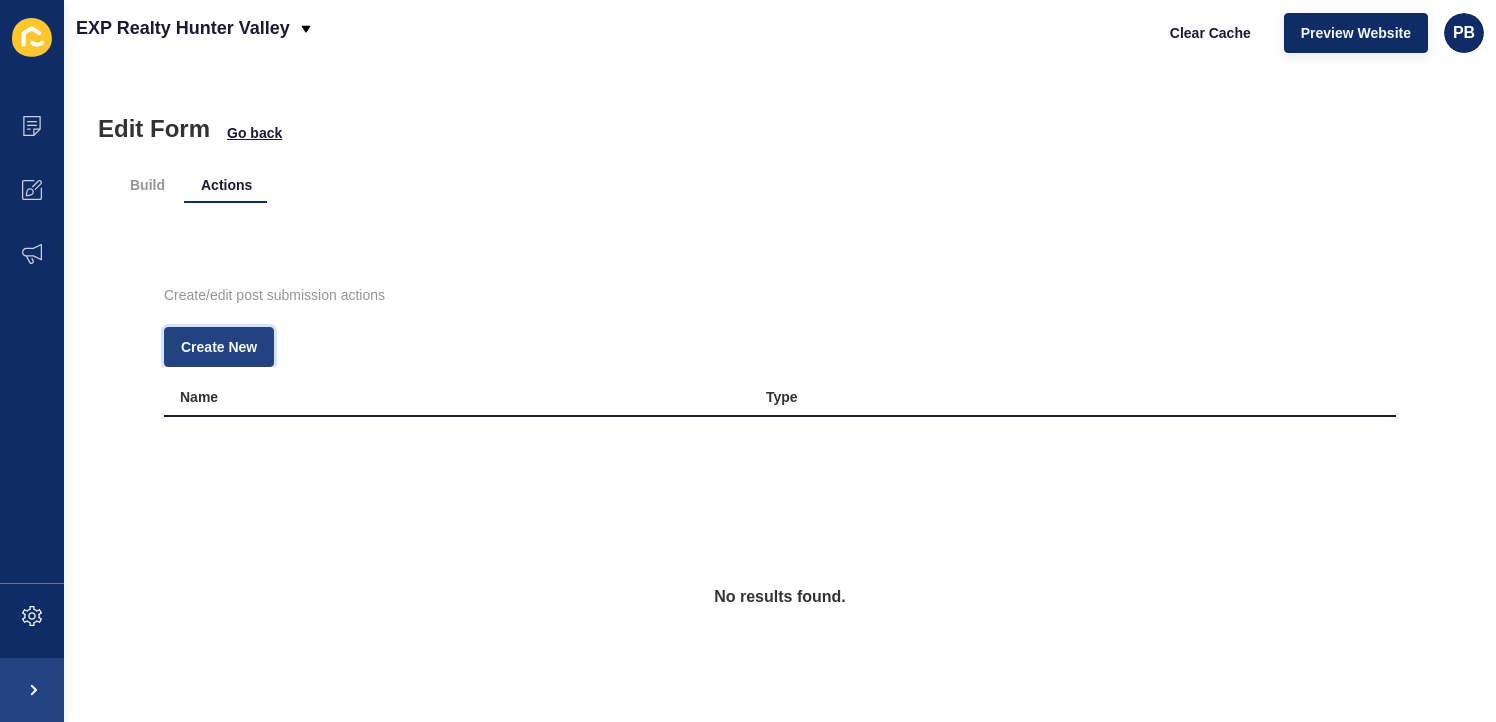 click on "Create New" at bounding box center [219, 347] 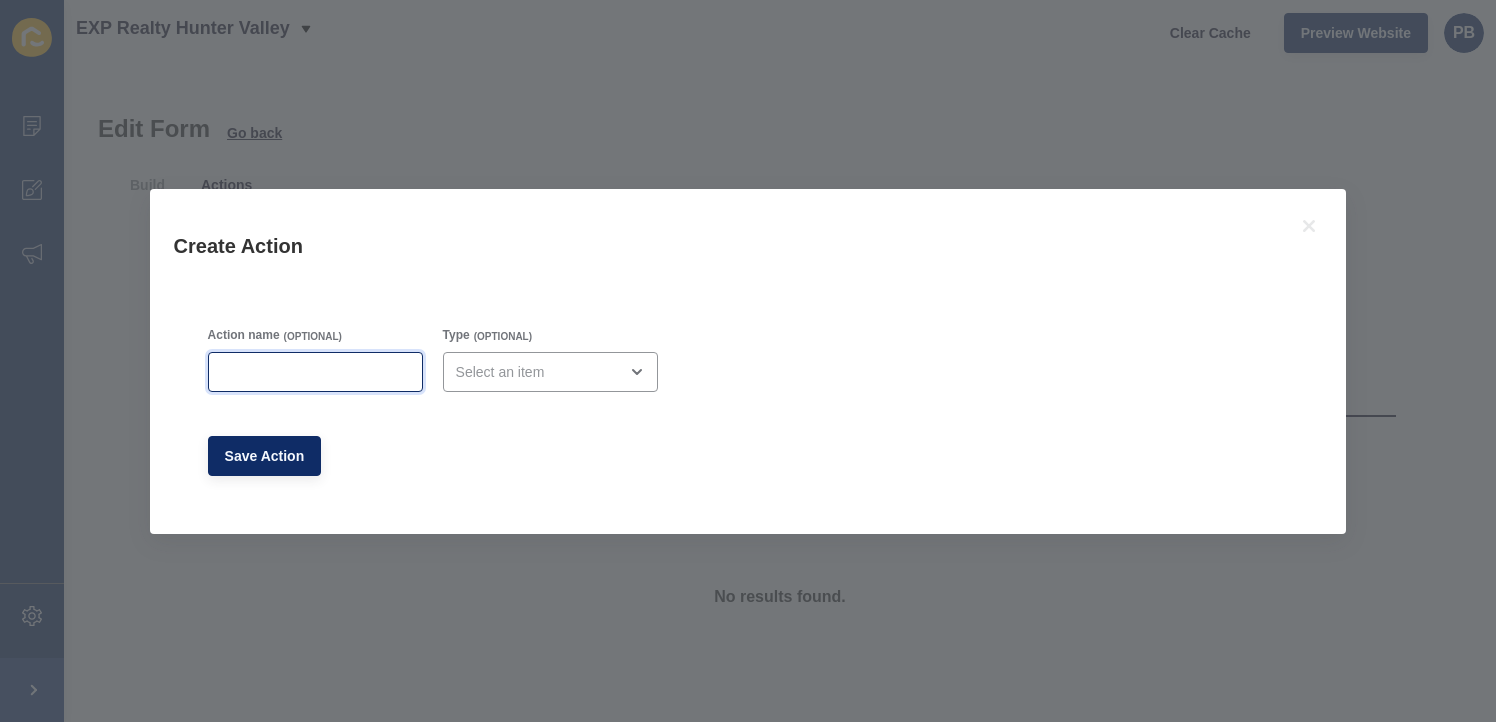 click on "Action name" at bounding box center [315, 372] 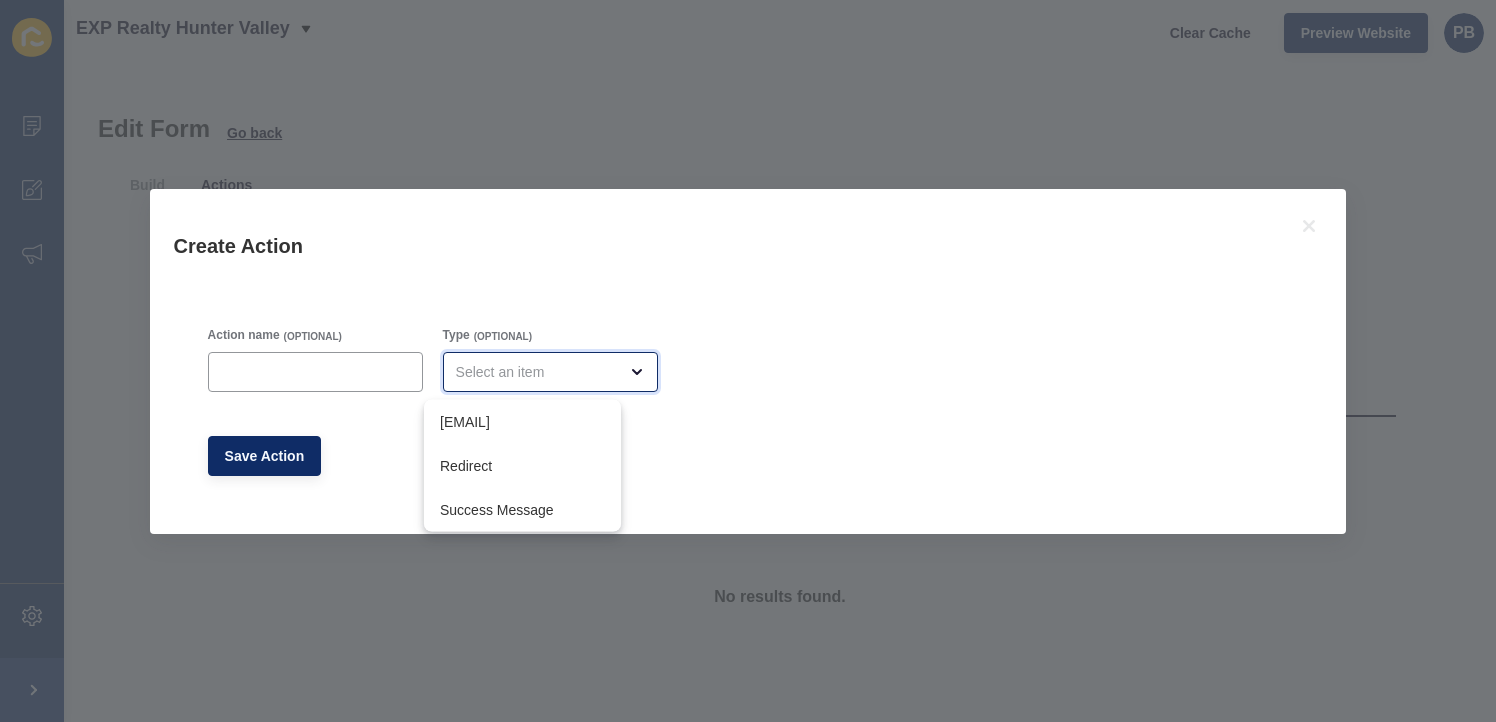 click at bounding box center [550, 372] 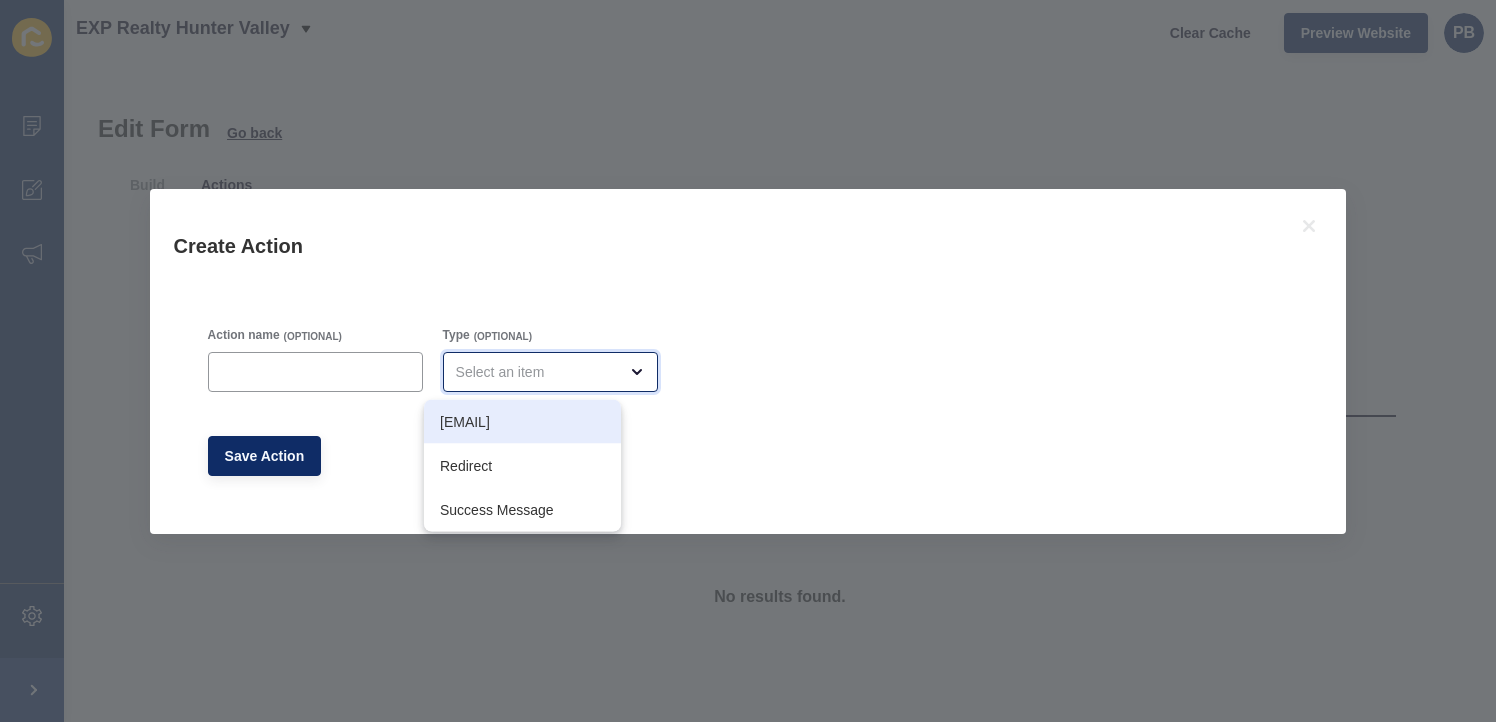 click on "[EMAIL]" at bounding box center [522, 422] 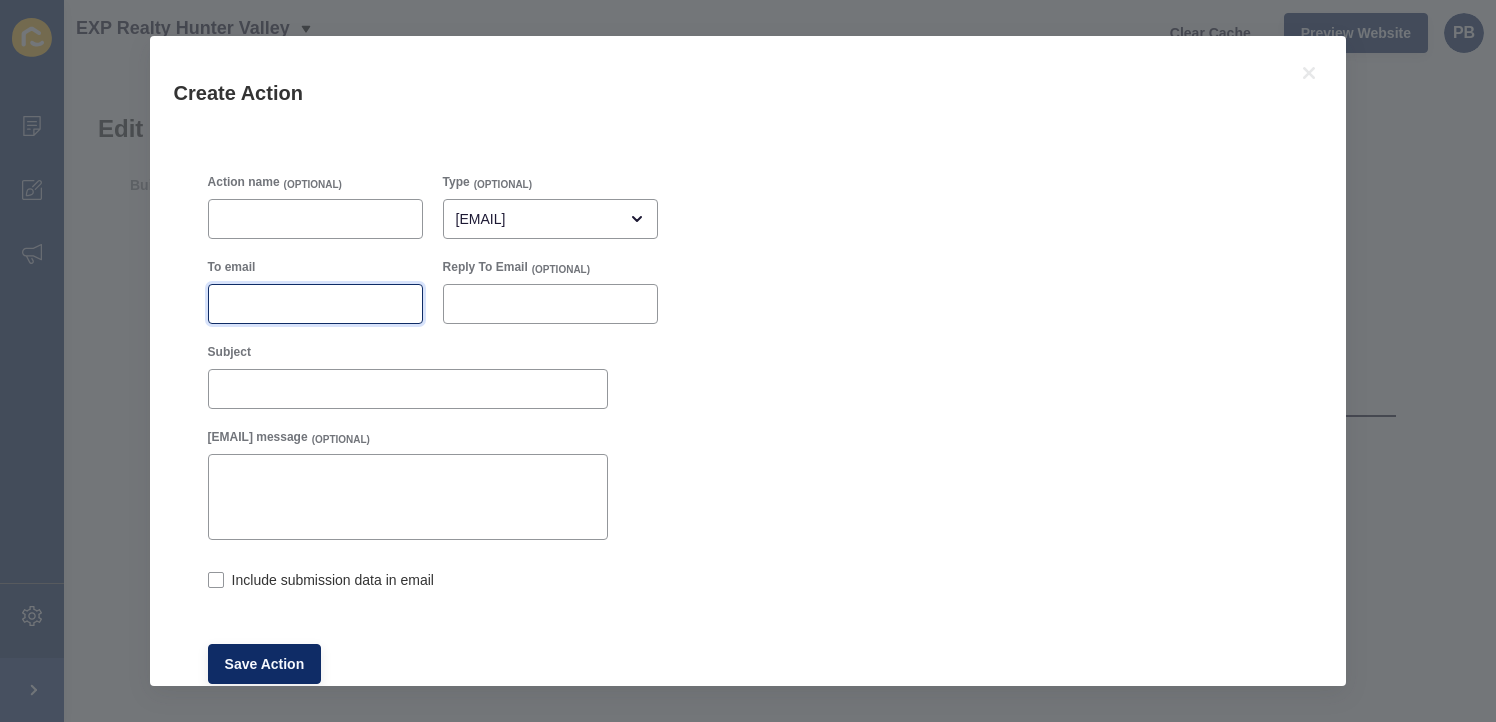 click on "To email" at bounding box center (315, 304) 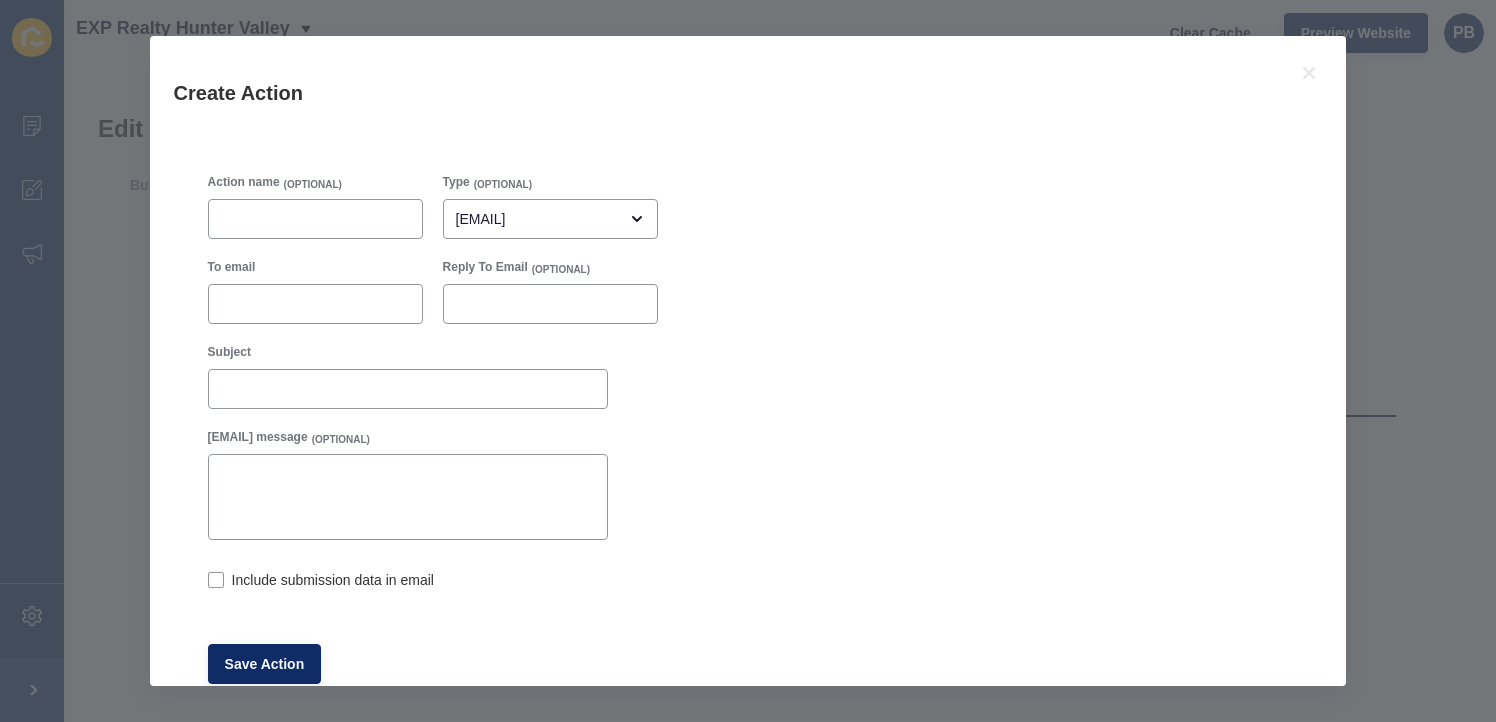 click on "Action name (OPTIONAL) Type (OPTIONAL) Email To email Reply To Email (OPTIONAL) Subject Email message (OPTIONAL) Include submission data in email Save Action" at bounding box center [748, 429] 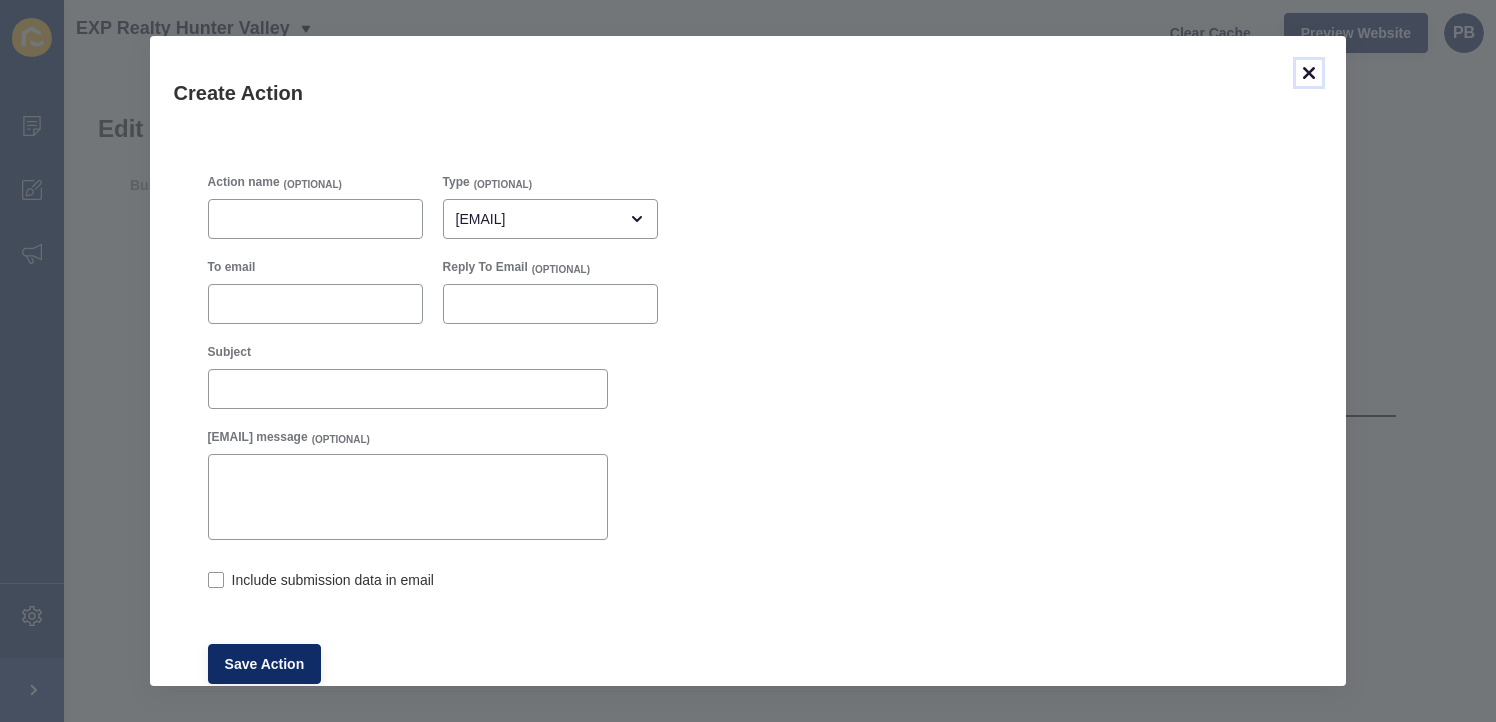 click at bounding box center [1309, 73] 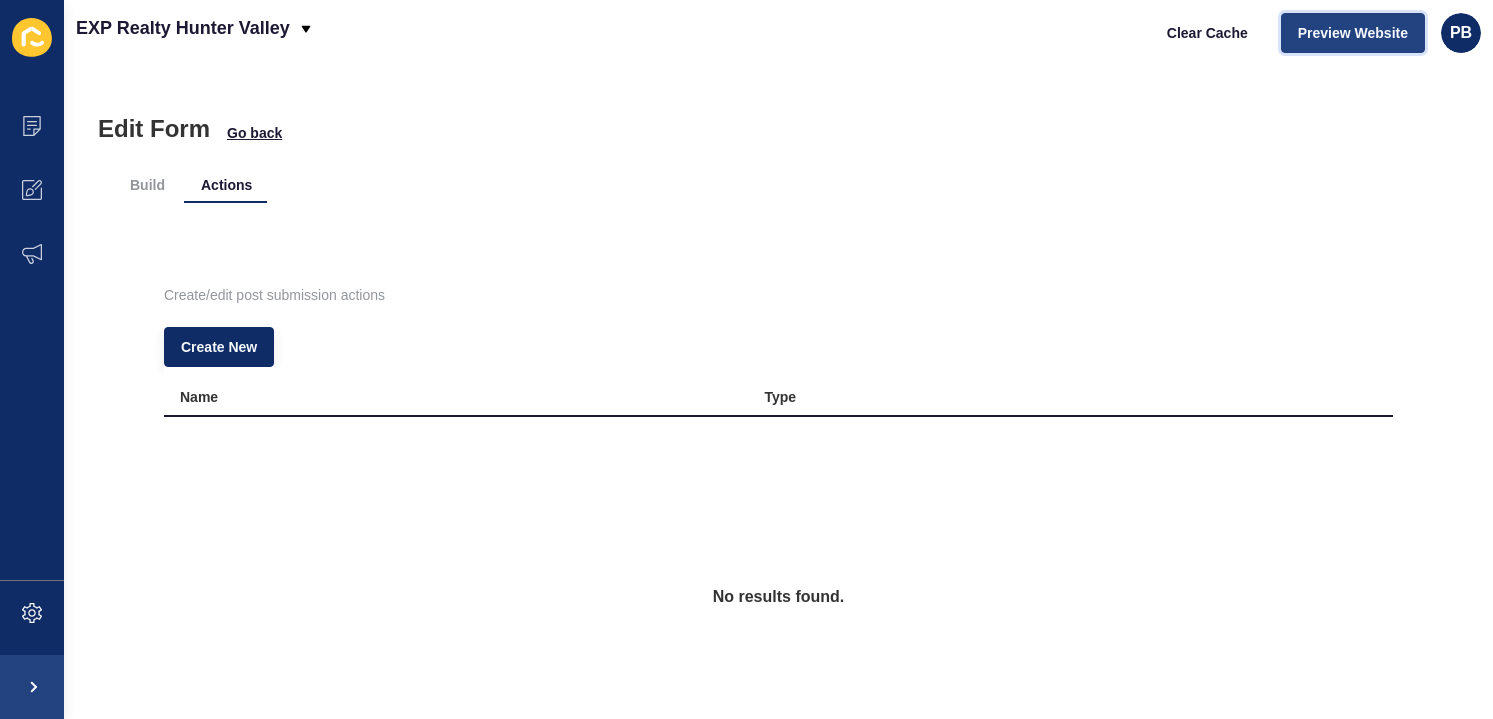 click on "Preview Website" at bounding box center (1353, 33) 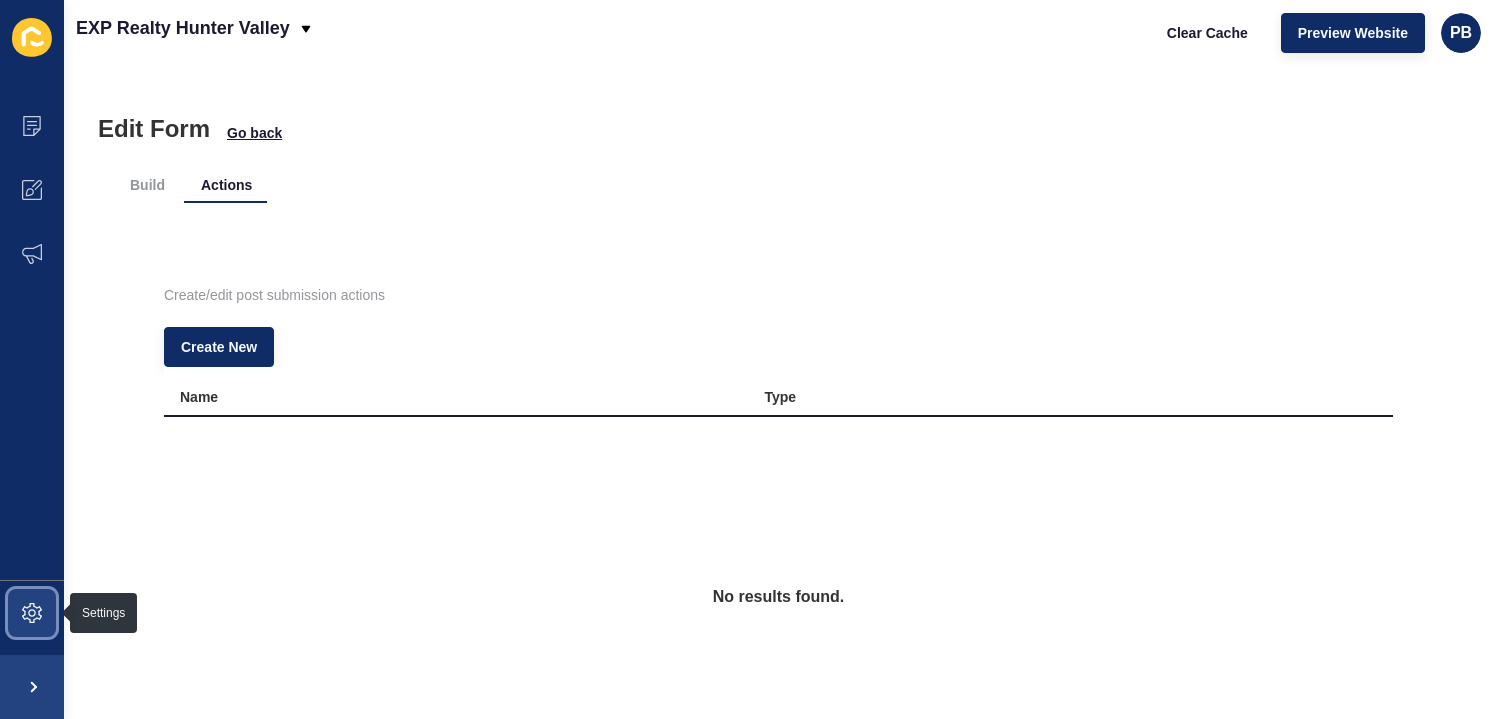 click at bounding box center [32, 613] 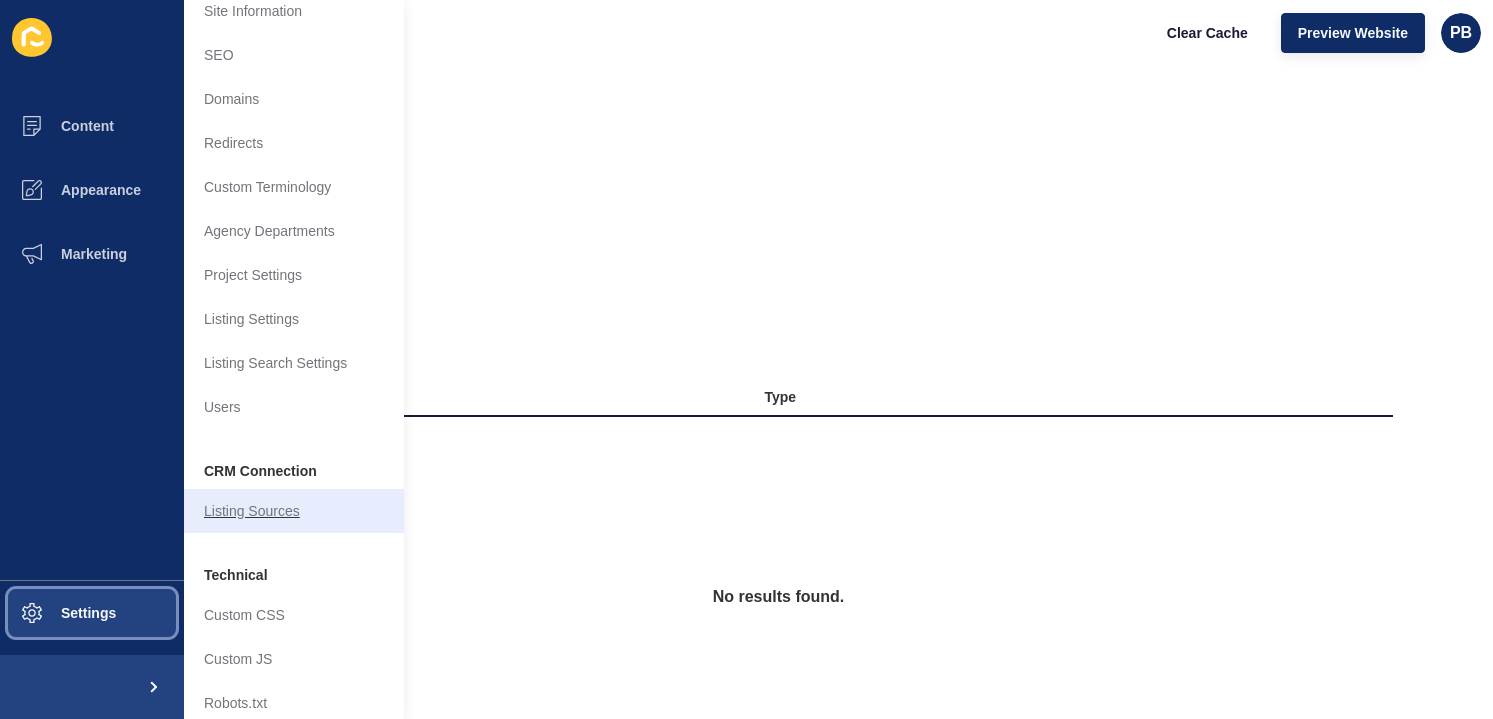 scroll, scrollTop: 81, scrollLeft: 0, axis: vertical 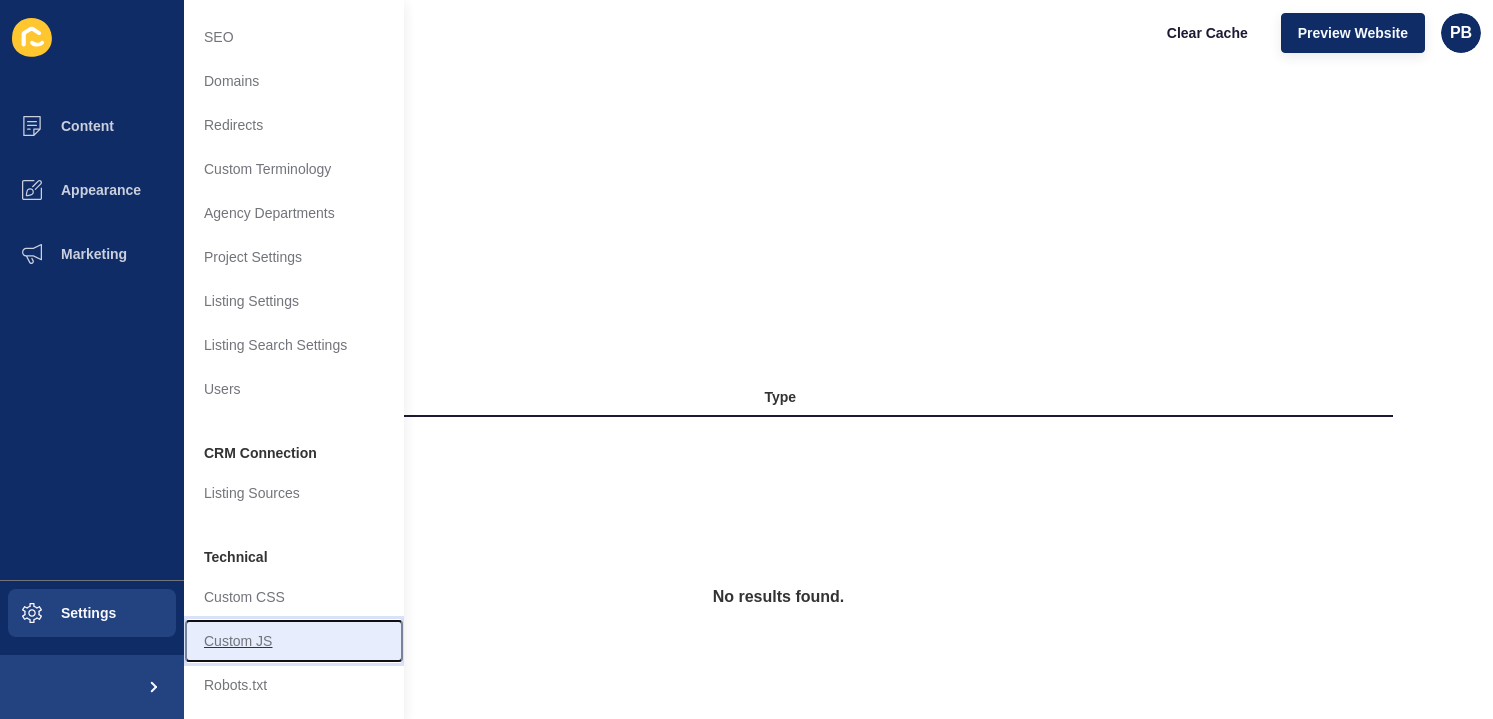 click on "Custom JS" at bounding box center [294, 641] 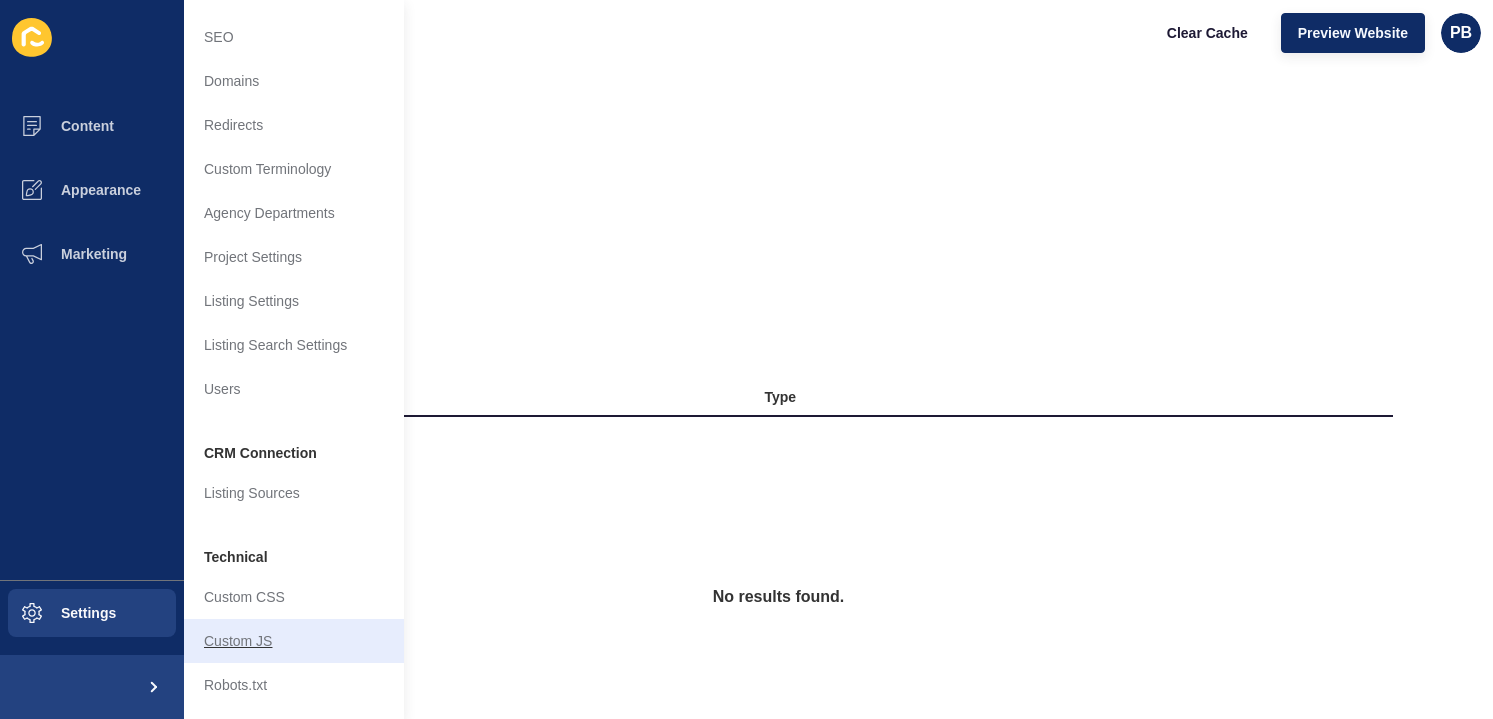 scroll, scrollTop: 0, scrollLeft: 0, axis: both 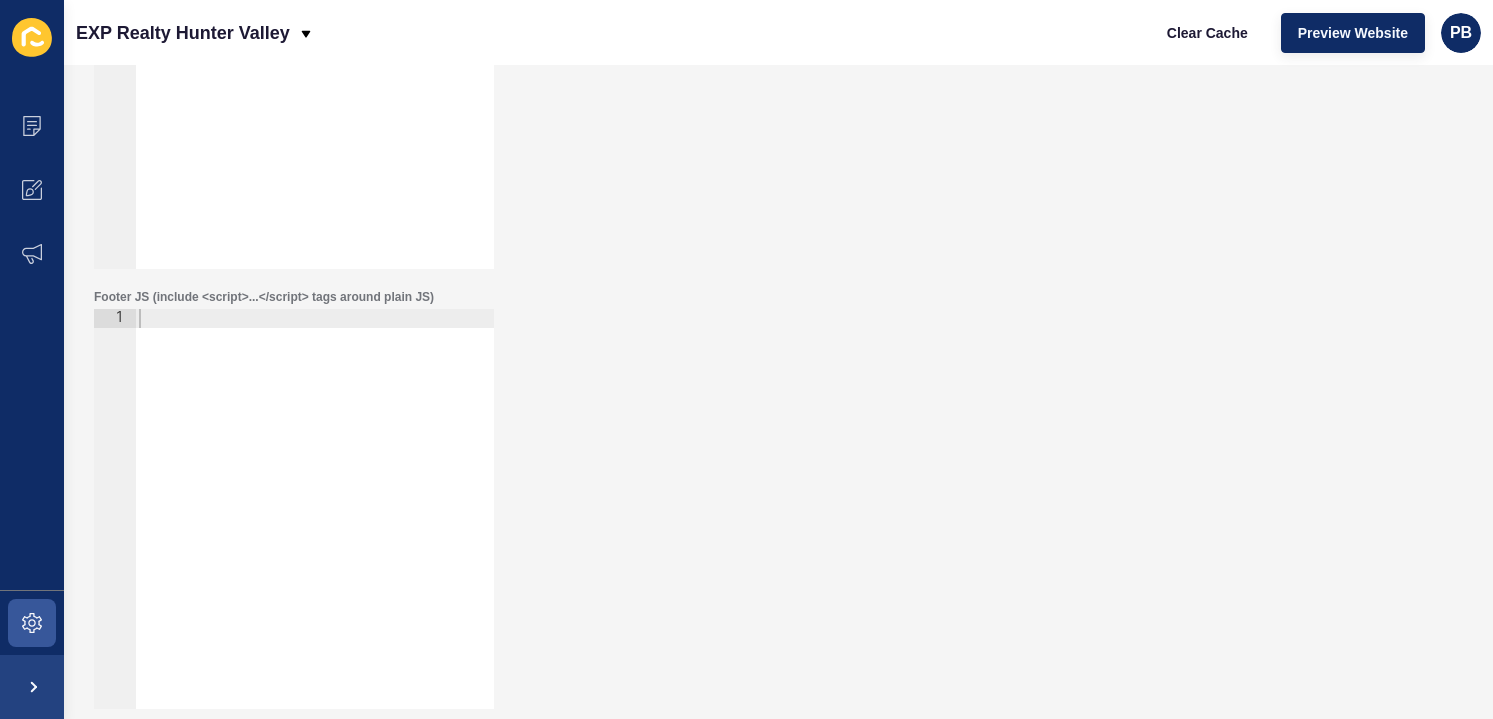 click at bounding box center [314, 528] 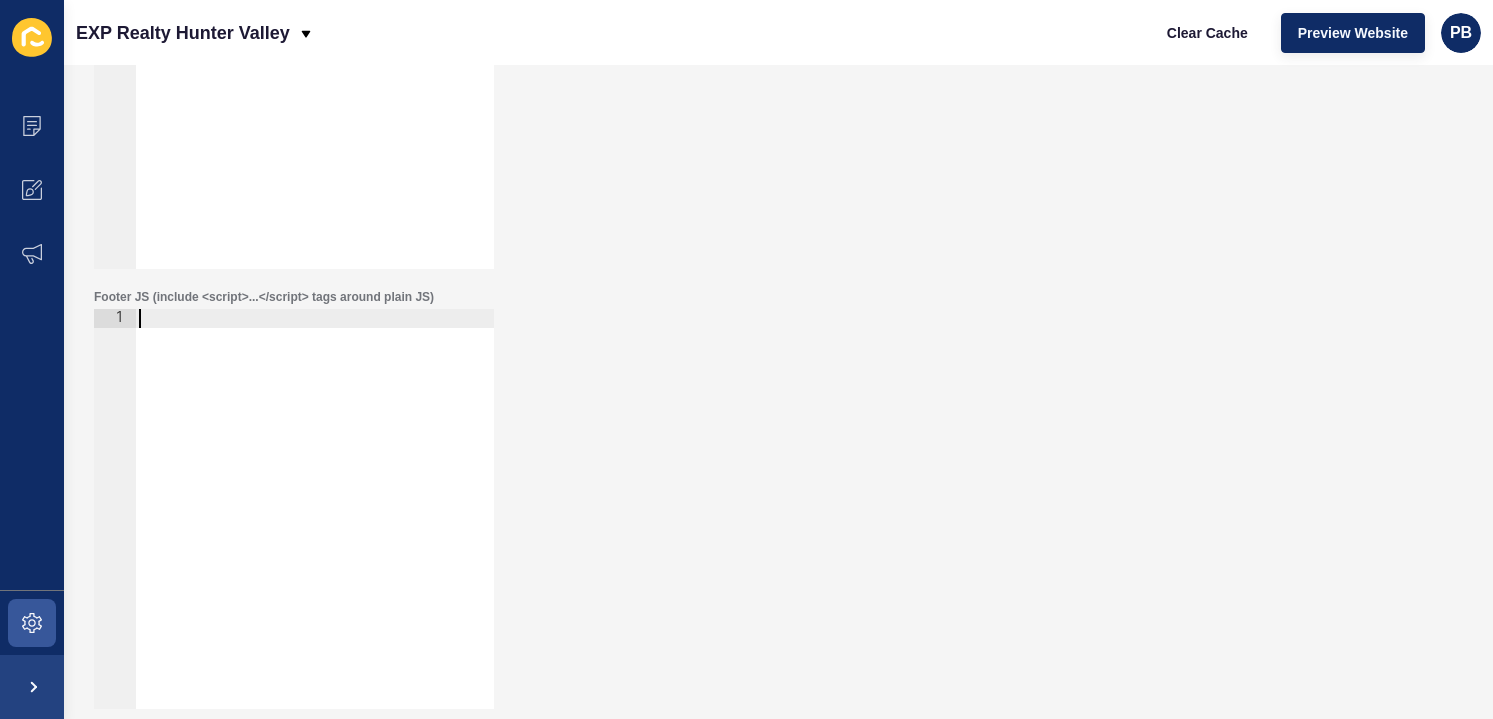 paste on "</a>" 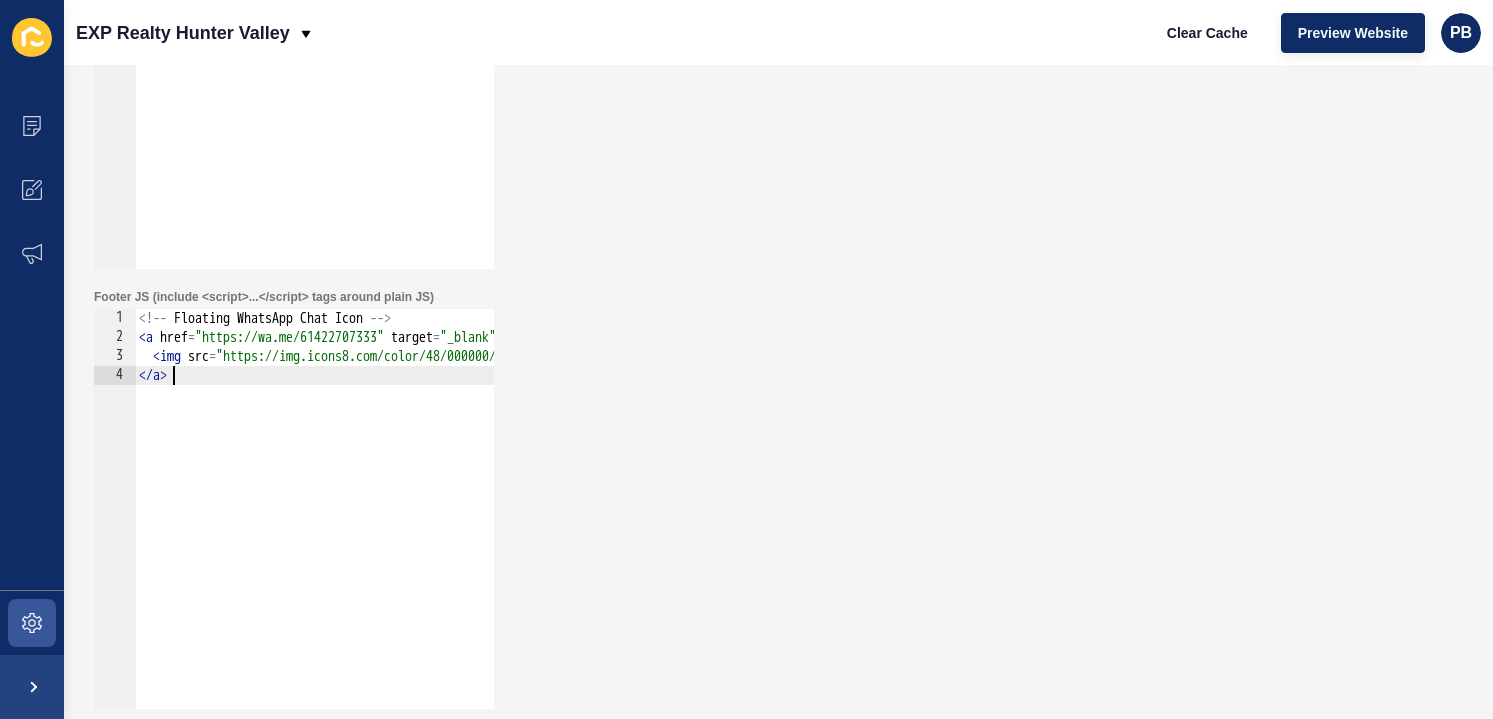 click on "Header JS (include <script>...</script> tags around plain JS) 1     הההההההההההההההההההההההההההההההההההההההההההההההההההההההההההההההההההההההההההההההההההההההההההההההההההההההההההההההההההההההההההההההההההההההההההההההההההההההההההההההההההההההההההההההההההההההההההההההההההההההההההההההההההההההההההההההההההההההההההההההההההההההההההההההה XXXXXXXXXXXXXXXXXXXXXXXXXXXXXXXXXXXXXXXXXXXXXXXXXXXXXXXXXXXXXXXXXXXXXXXXXXXXXXXXXXXXXXXXXXXXXXXXXXXXXXXXXXXXXXXXXXXXXXXXXXXXXXXXXXXXXXXXXXXXXXXXXXXXXXXXXXXXXXXXXXXXXXXXXXXXXXXXXXXXXXXXXXXXXXXXXXXXXXXXXXXXXXXXXXXXXXXXXXXXXXXXXXXXXXXXXXXXXXXXXXXXXXXXXXXXXXXX" at bounding box center (778, 59) 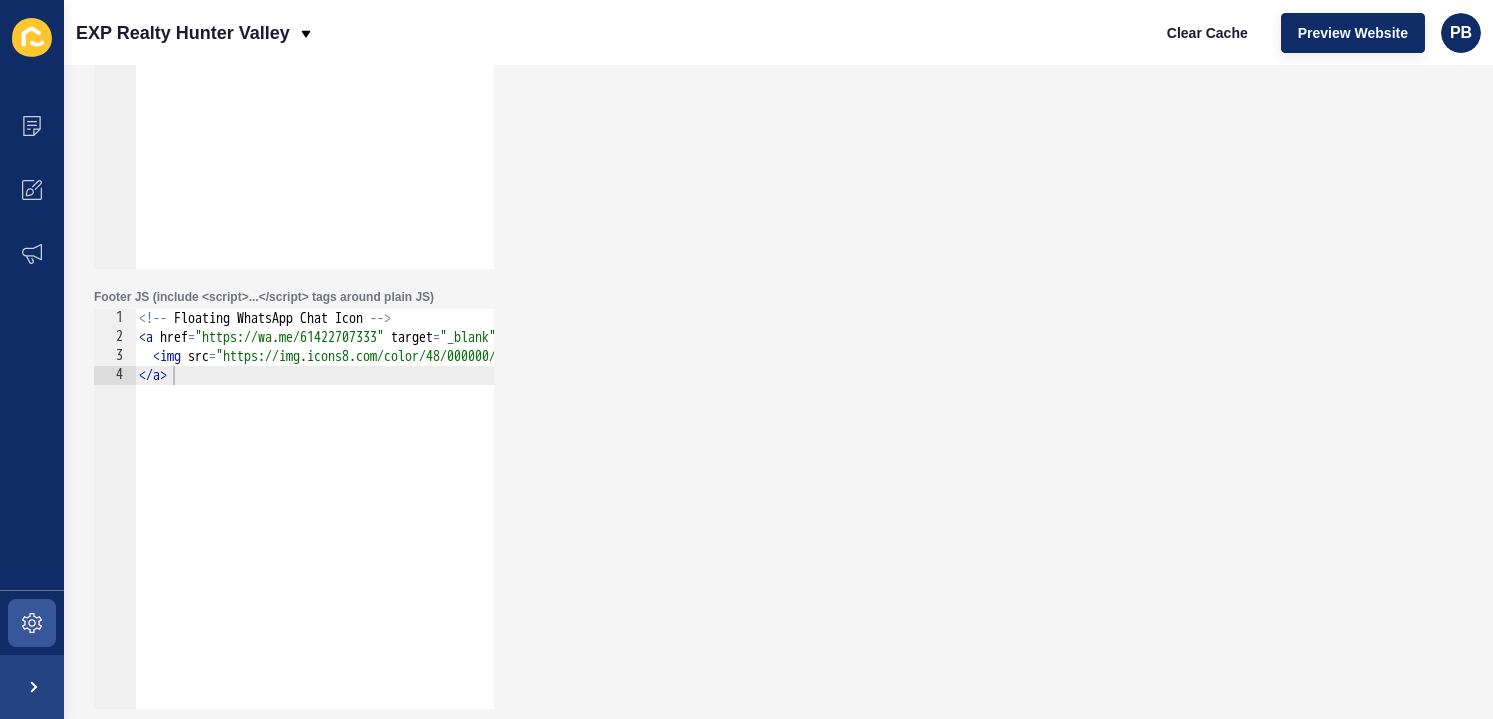 scroll, scrollTop: 0, scrollLeft: 0, axis: both 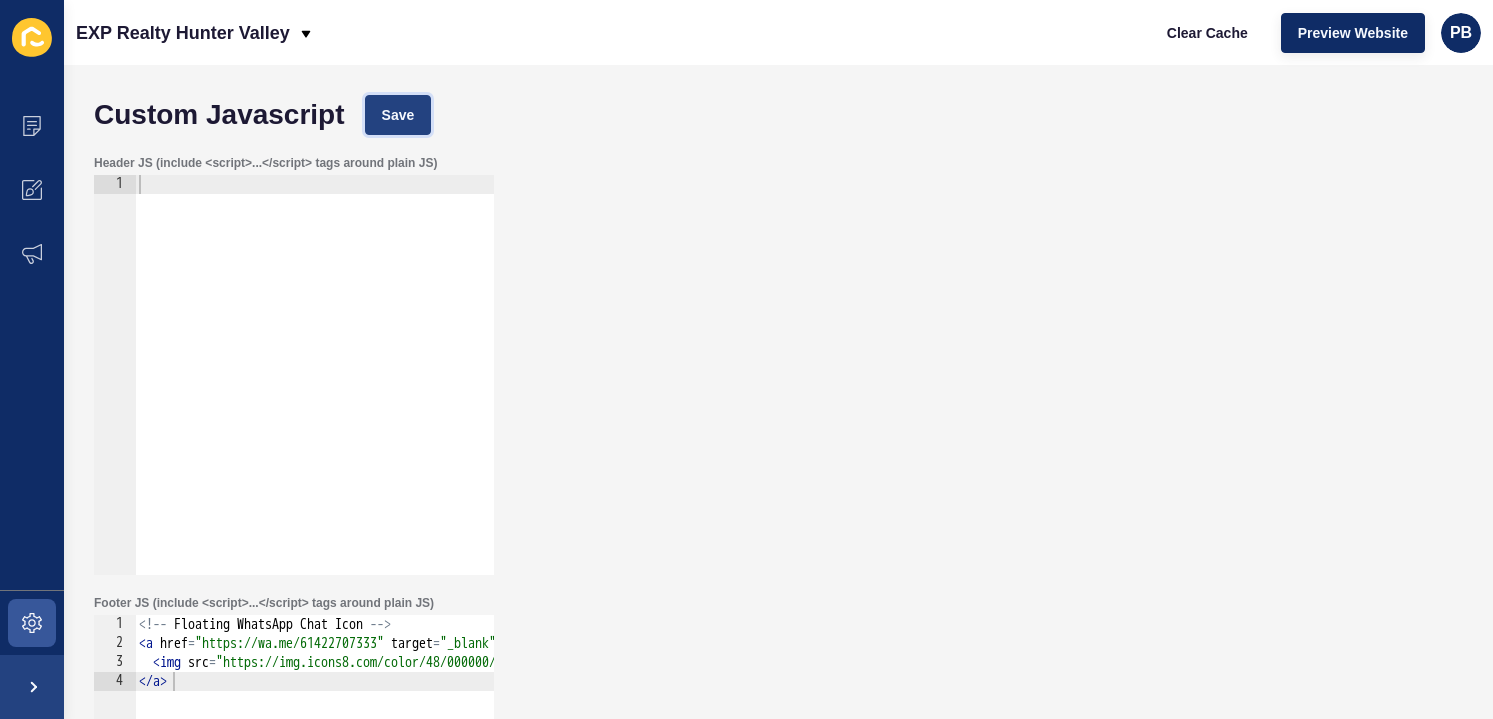 click on "Save" at bounding box center [398, 115] 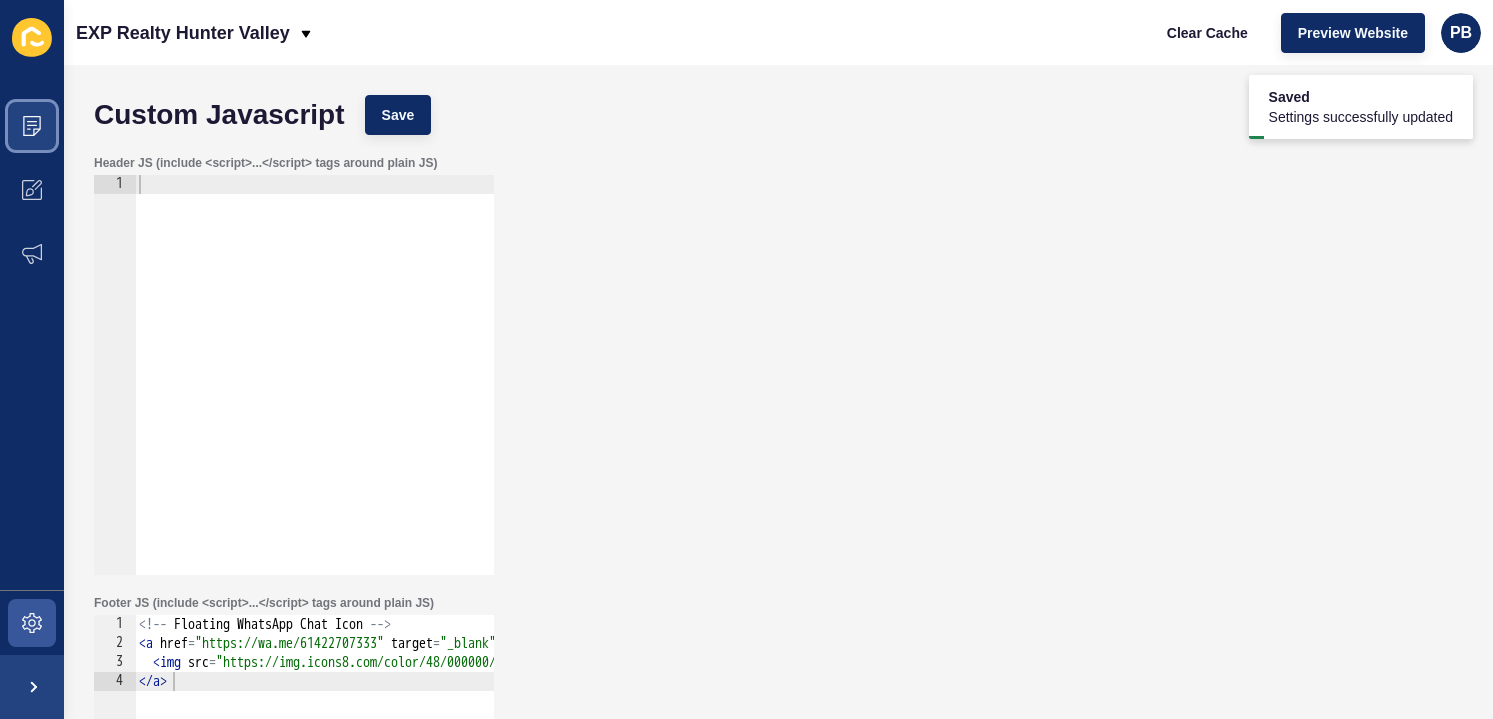 click at bounding box center (32, 126) 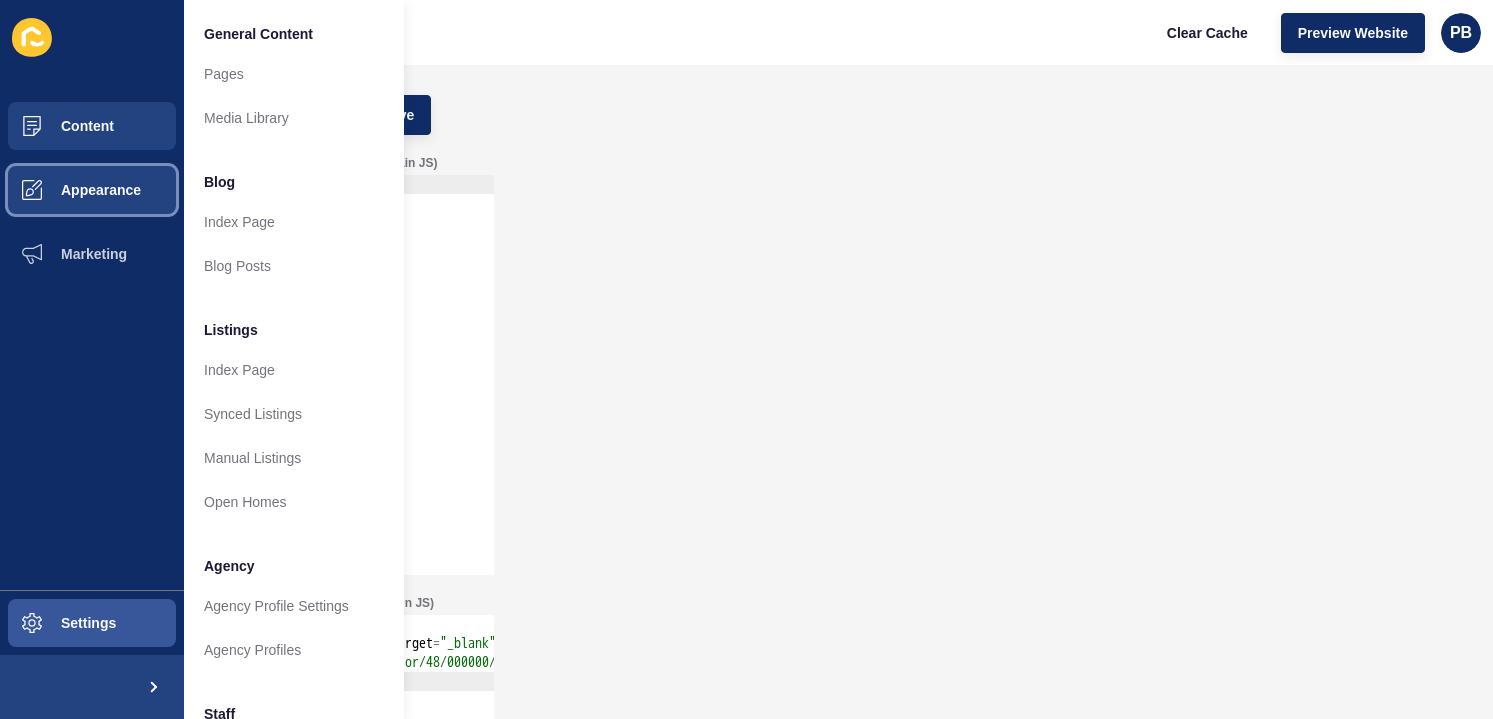 click on "Appearance" at bounding box center (92, 190) 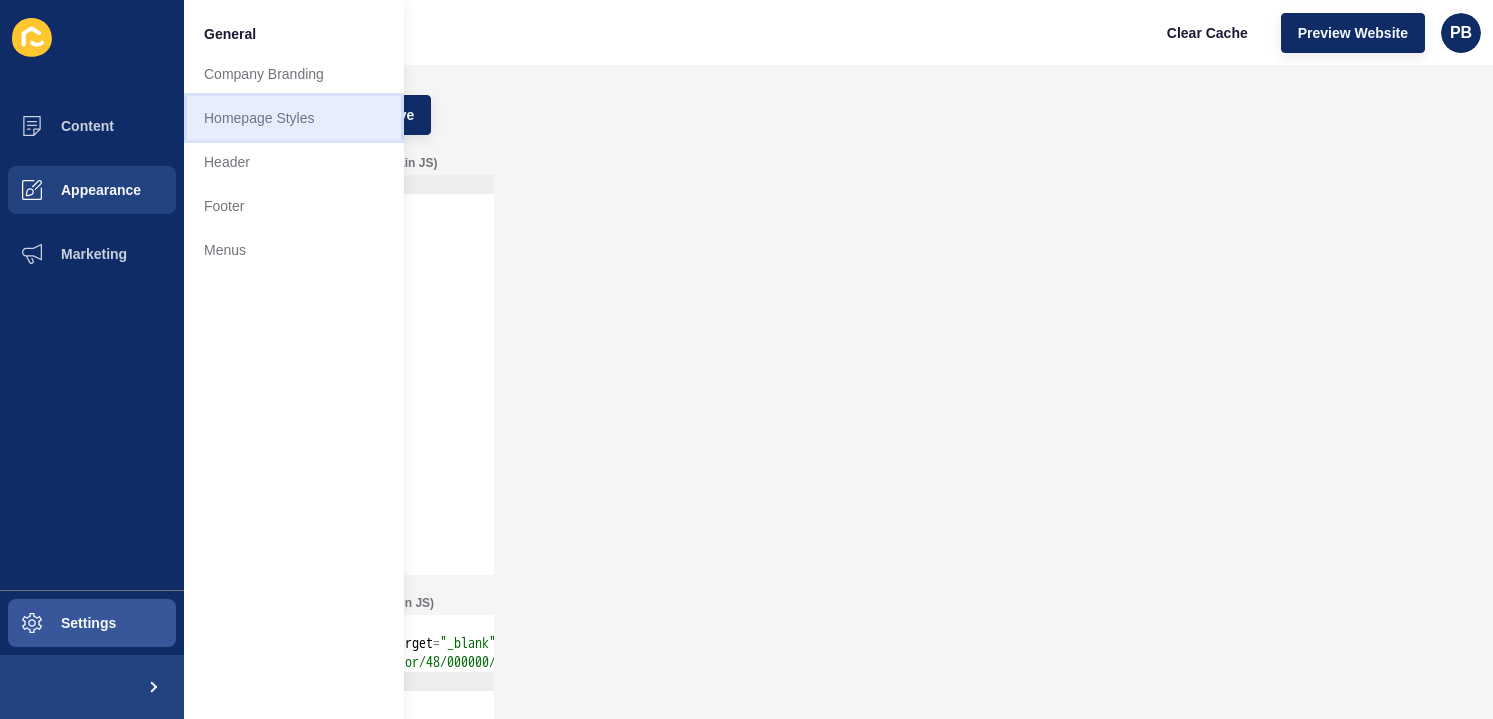 click on "Homepage Styles" at bounding box center (294, 118) 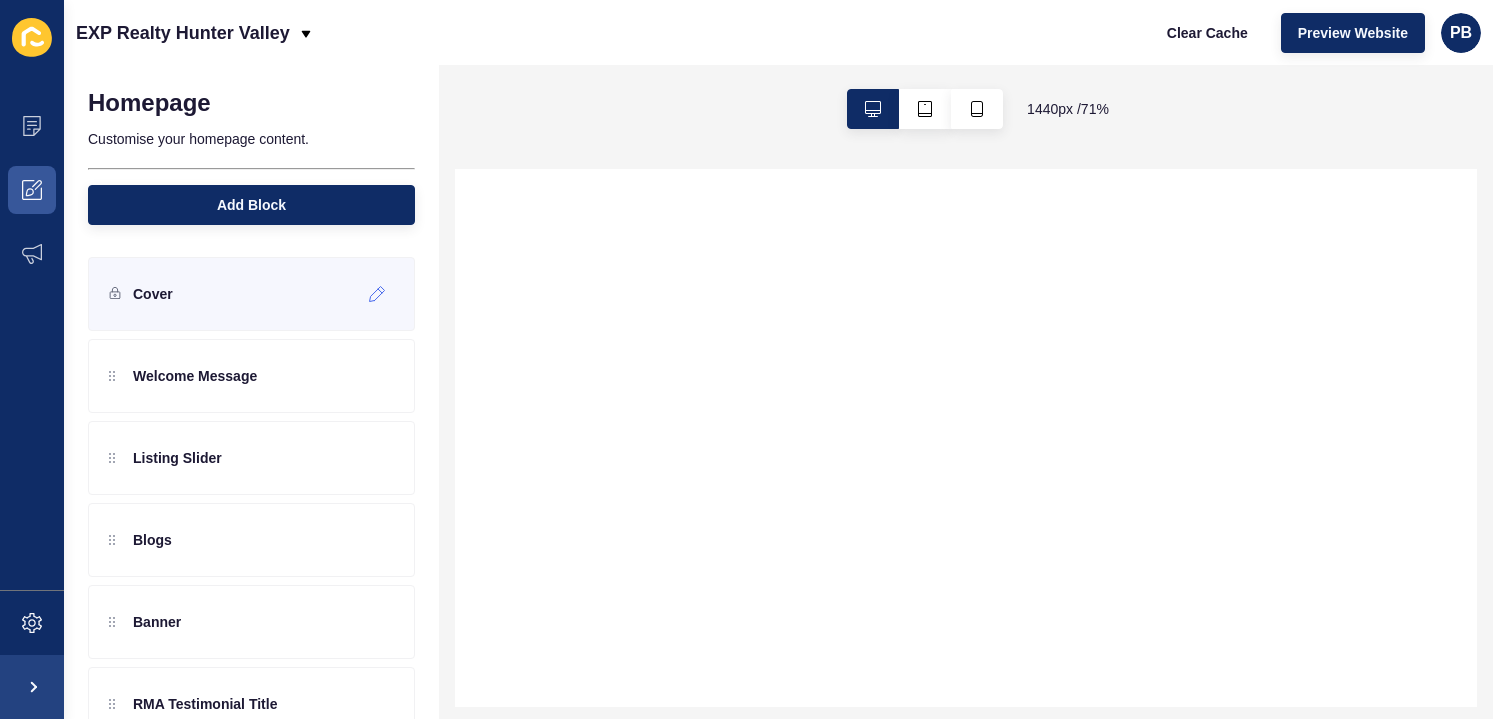 scroll, scrollTop: 18, scrollLeft: 0, axis: vertical 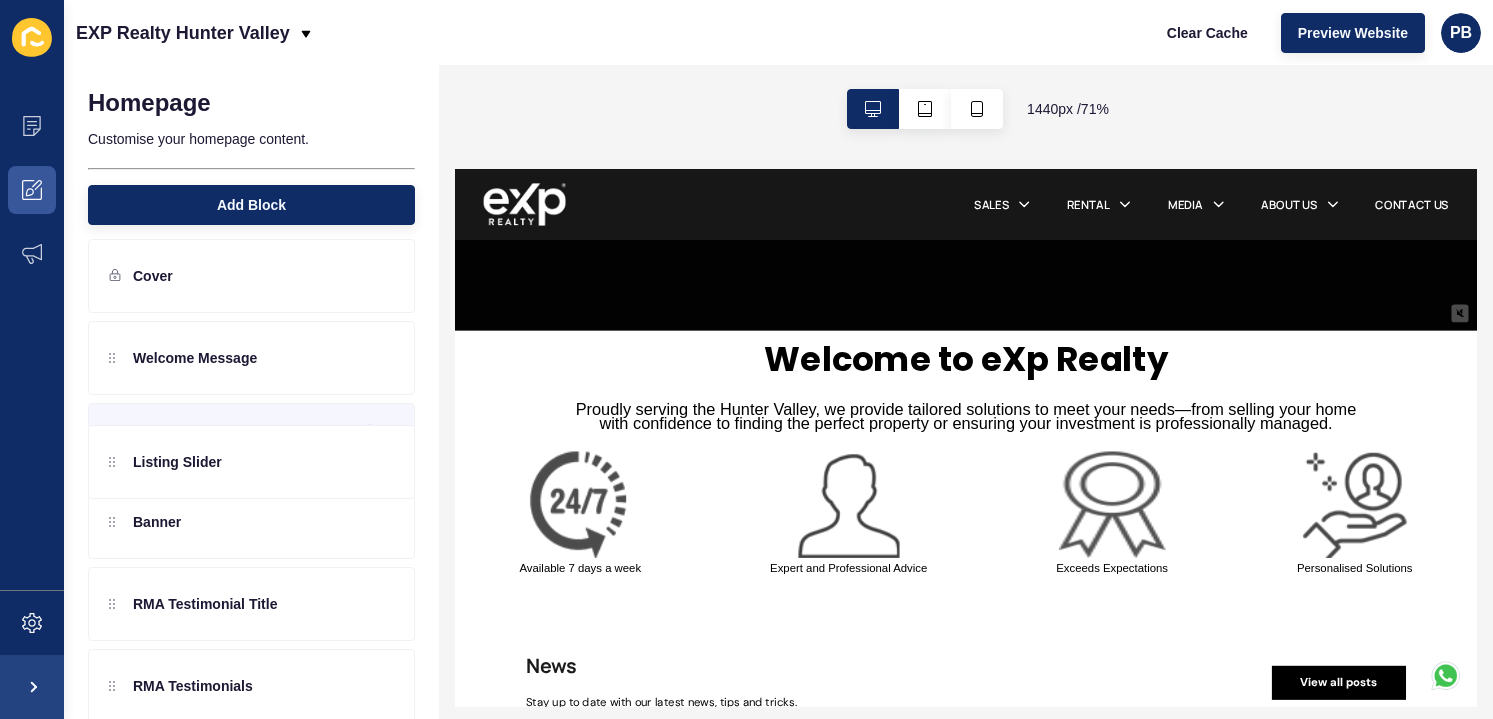 drag, startPoint x: 193, startPoint y: 434, endPoint x: 376, endPoint y: 428, distance: 183.09833 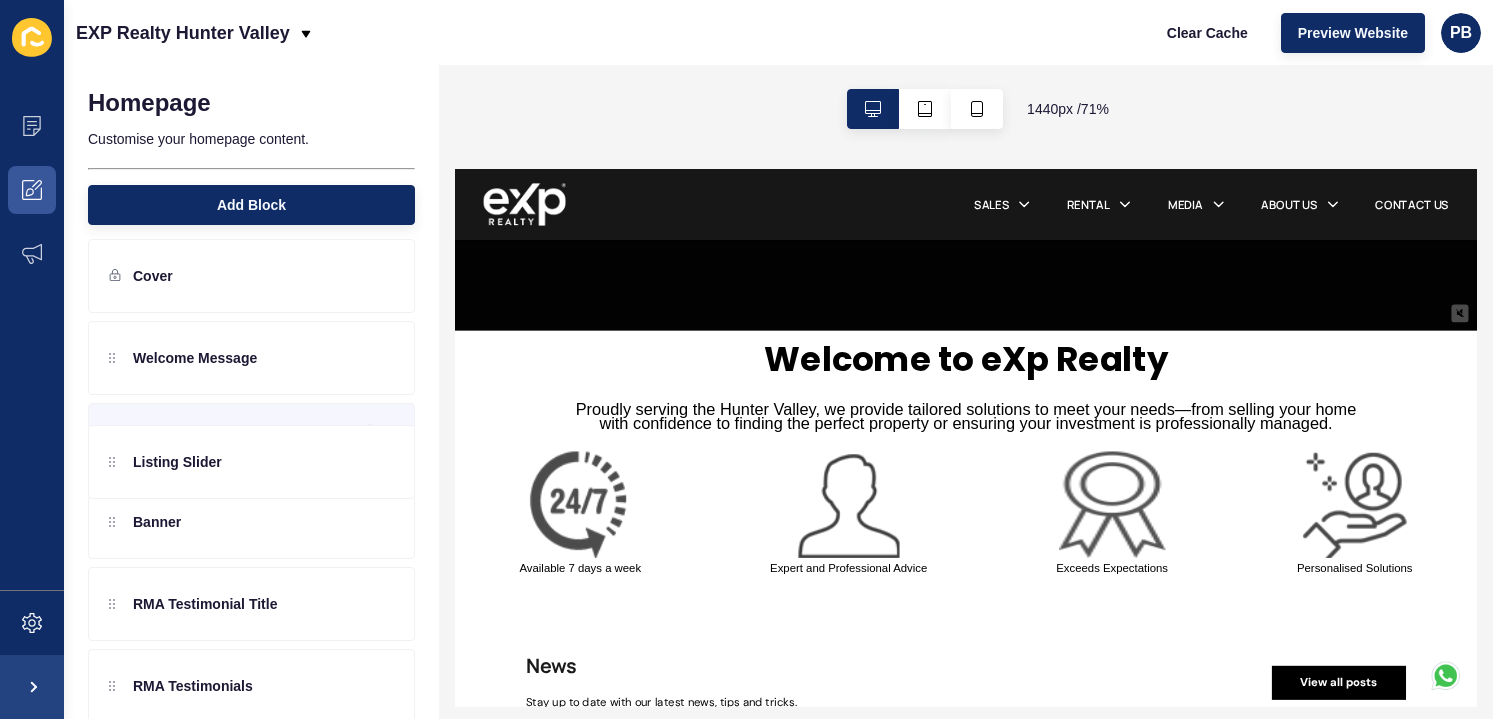 click on "Welcome Message Listing Slider Blogs Banner RMA Testimonial Title RMA Testimonials Content Block Hidden Logos & Attribution Hidden Staff Hidden Map Hidden Quick Links Hidden" at bounding box center (386, 276) 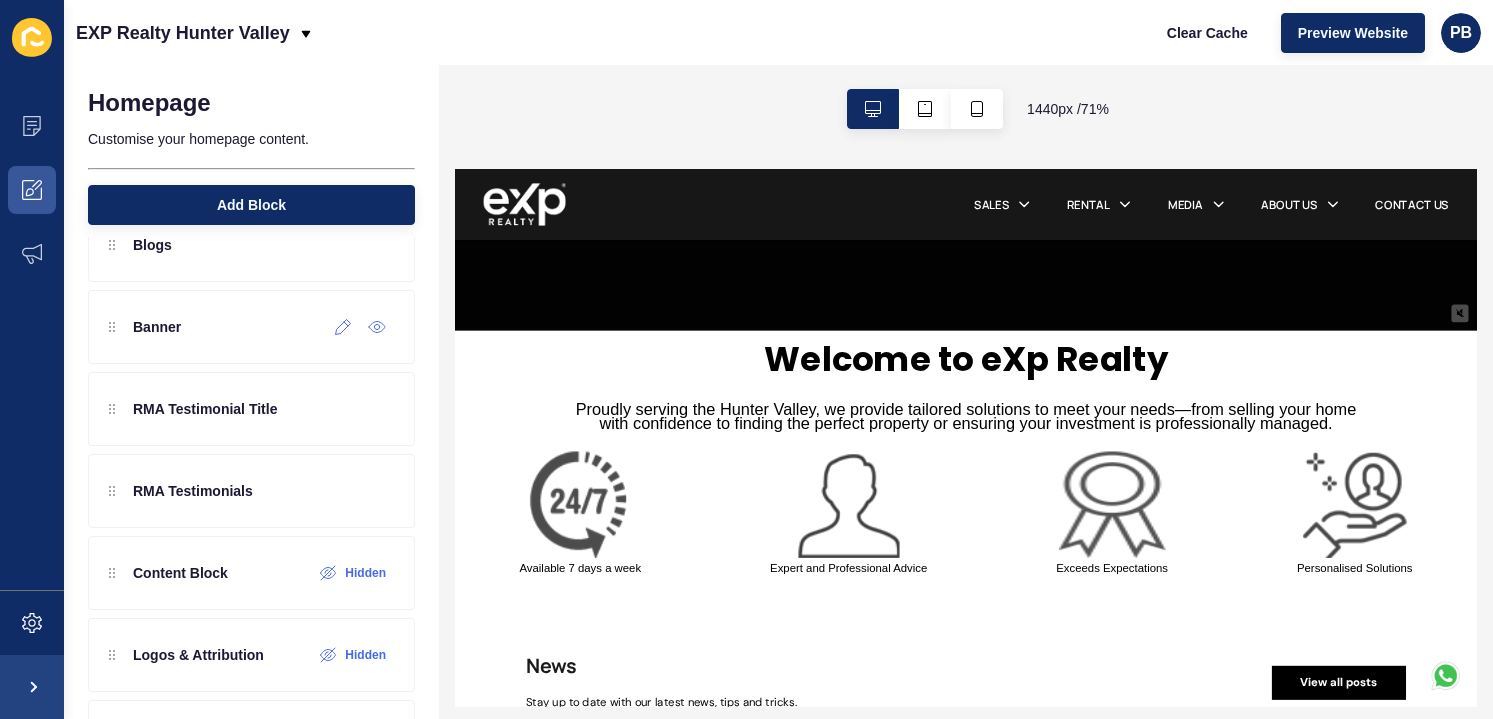 scroll, scrollTop: 321, scrollLeft: 0, axis: vertical 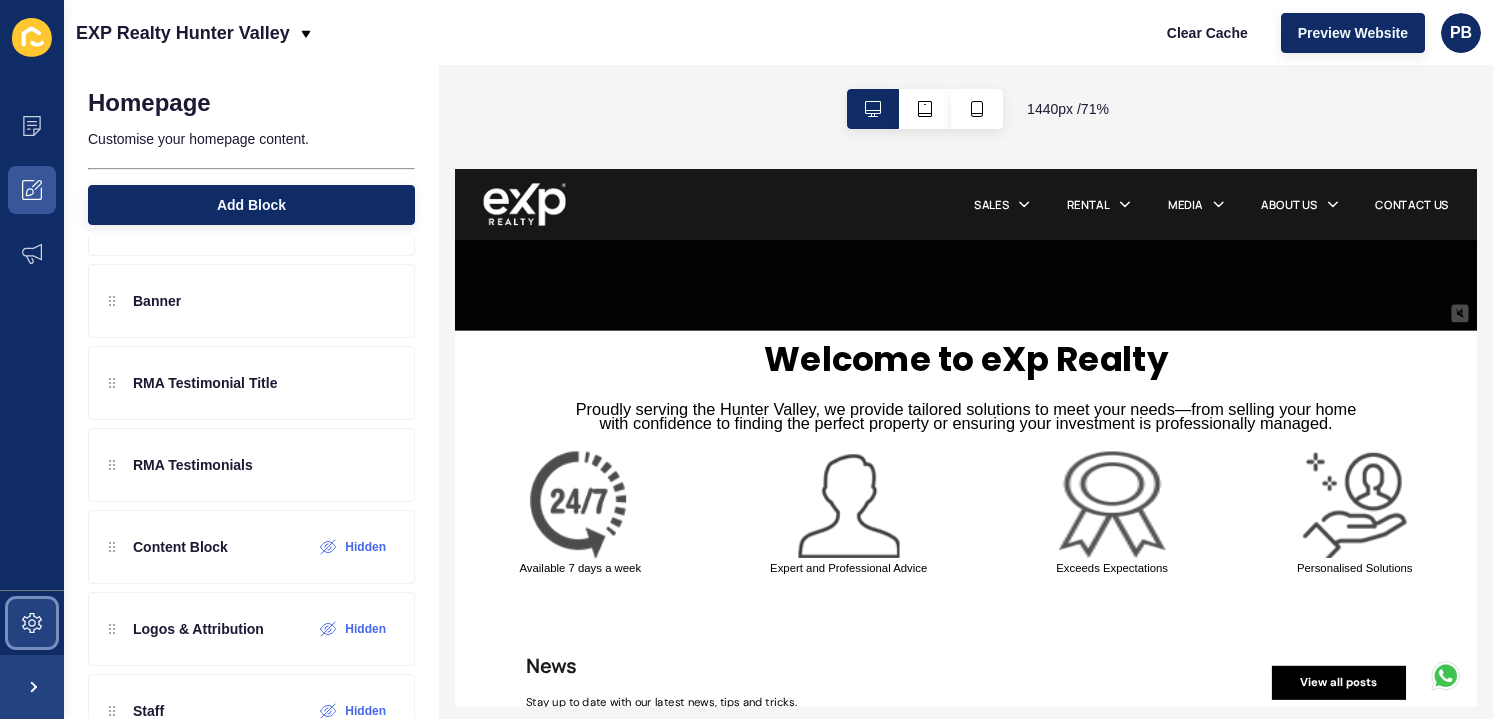 click at bounding box center (32, 623) 